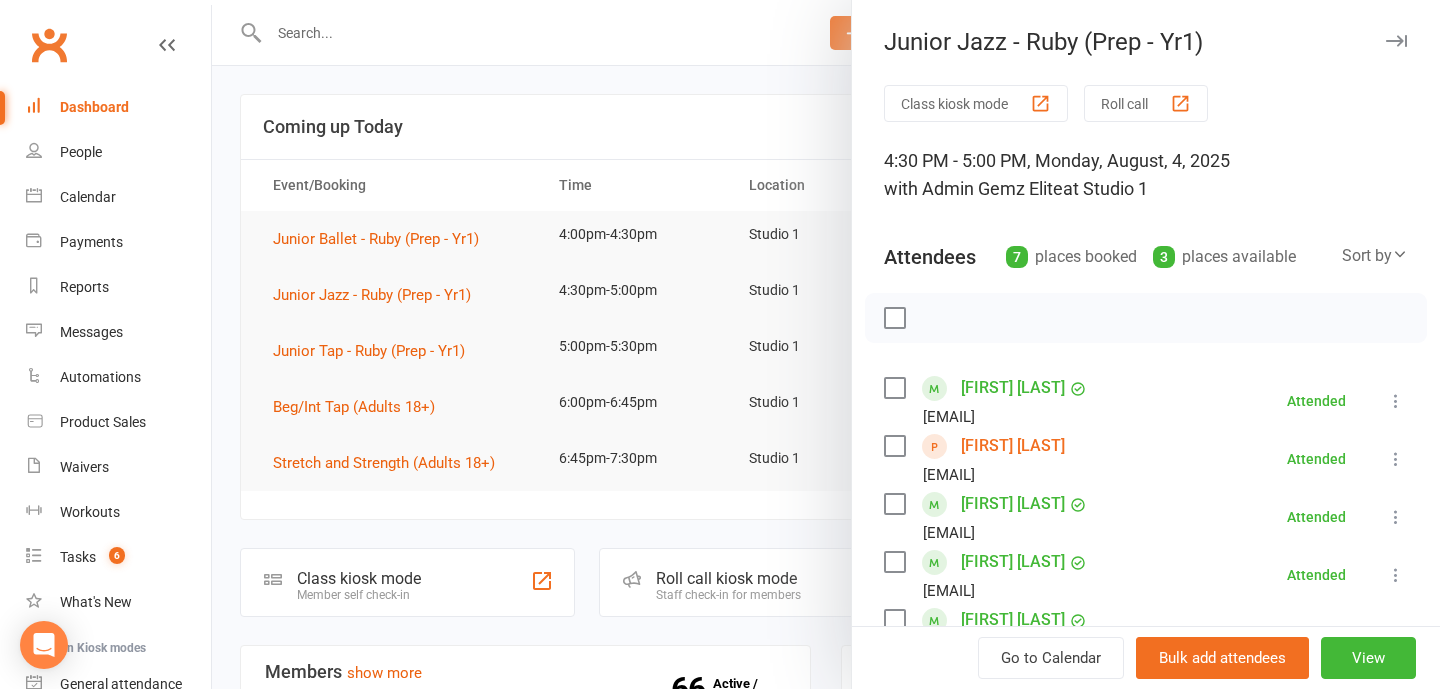 scroll, scrollTop: 0, scrollLeft: 0, axis: both 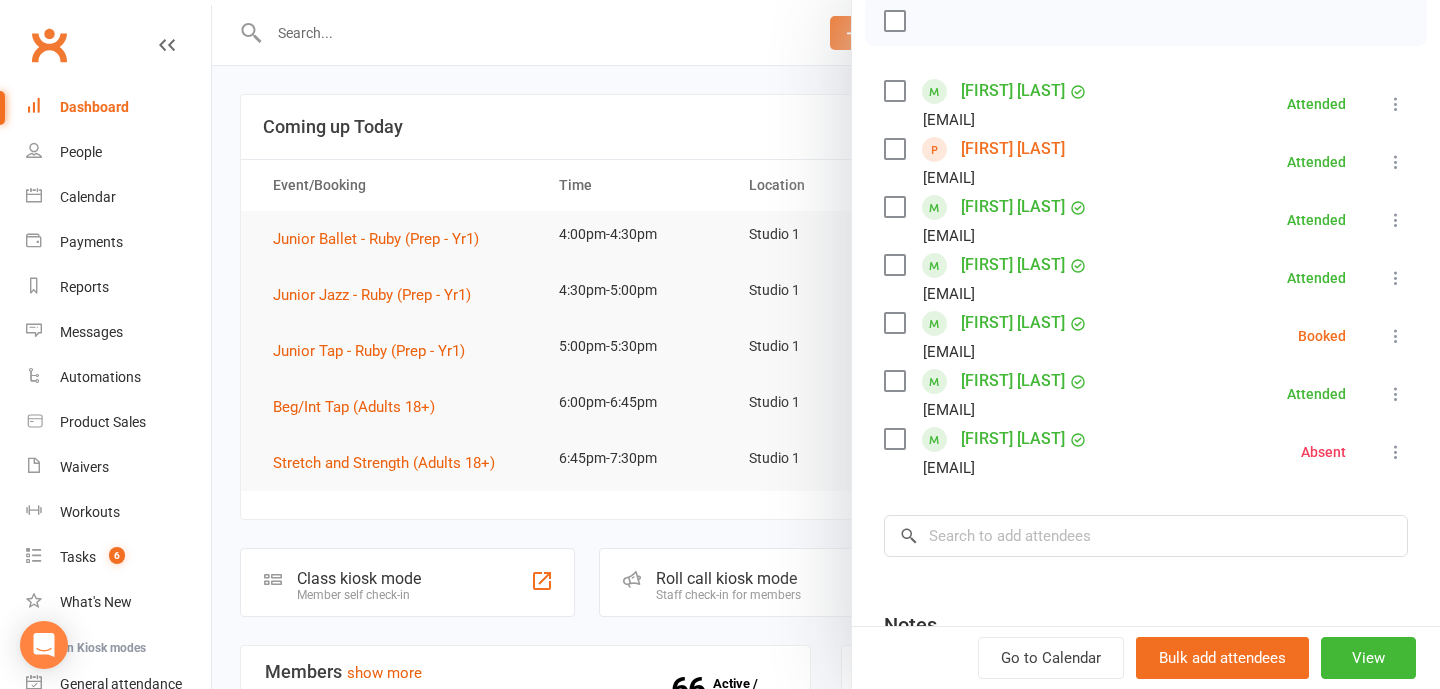click at bounding box center [826, 344] 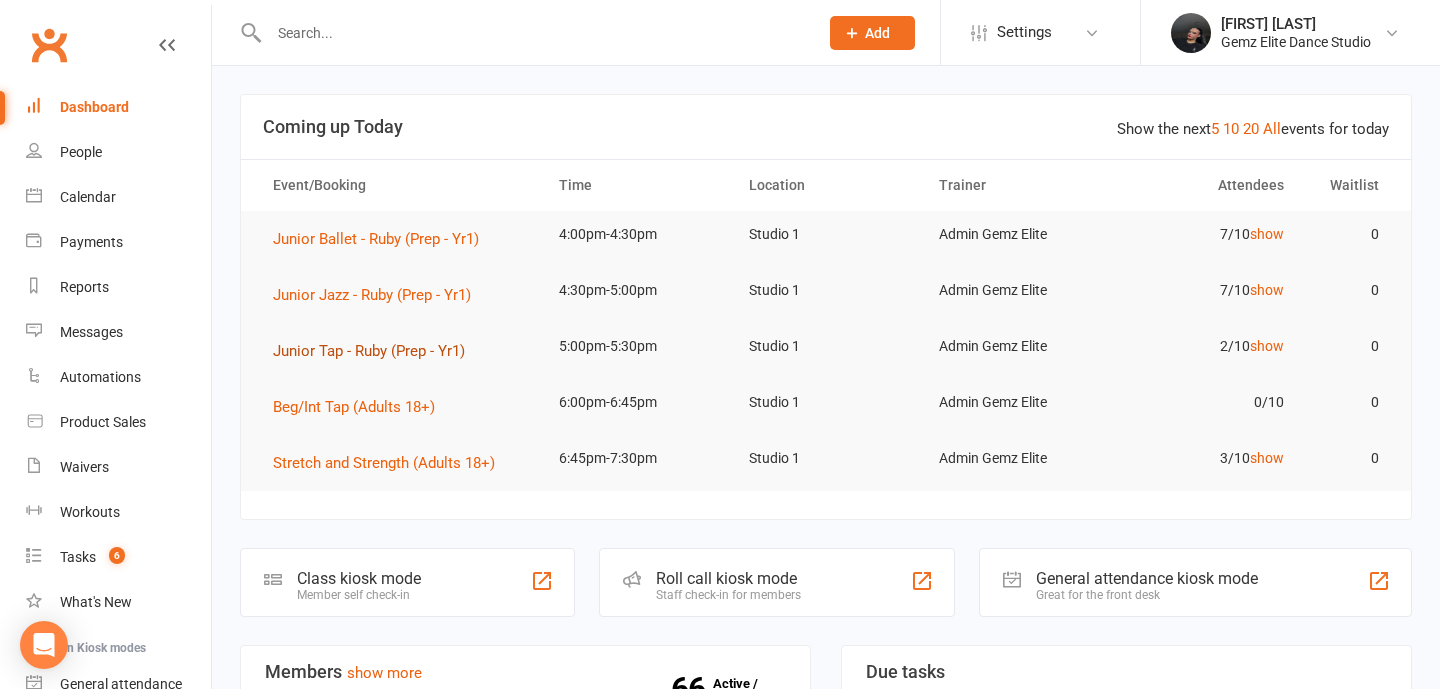 click on "Junior Tap - Ruby (Prep - Yr1)" at bounding box center (369, 351) 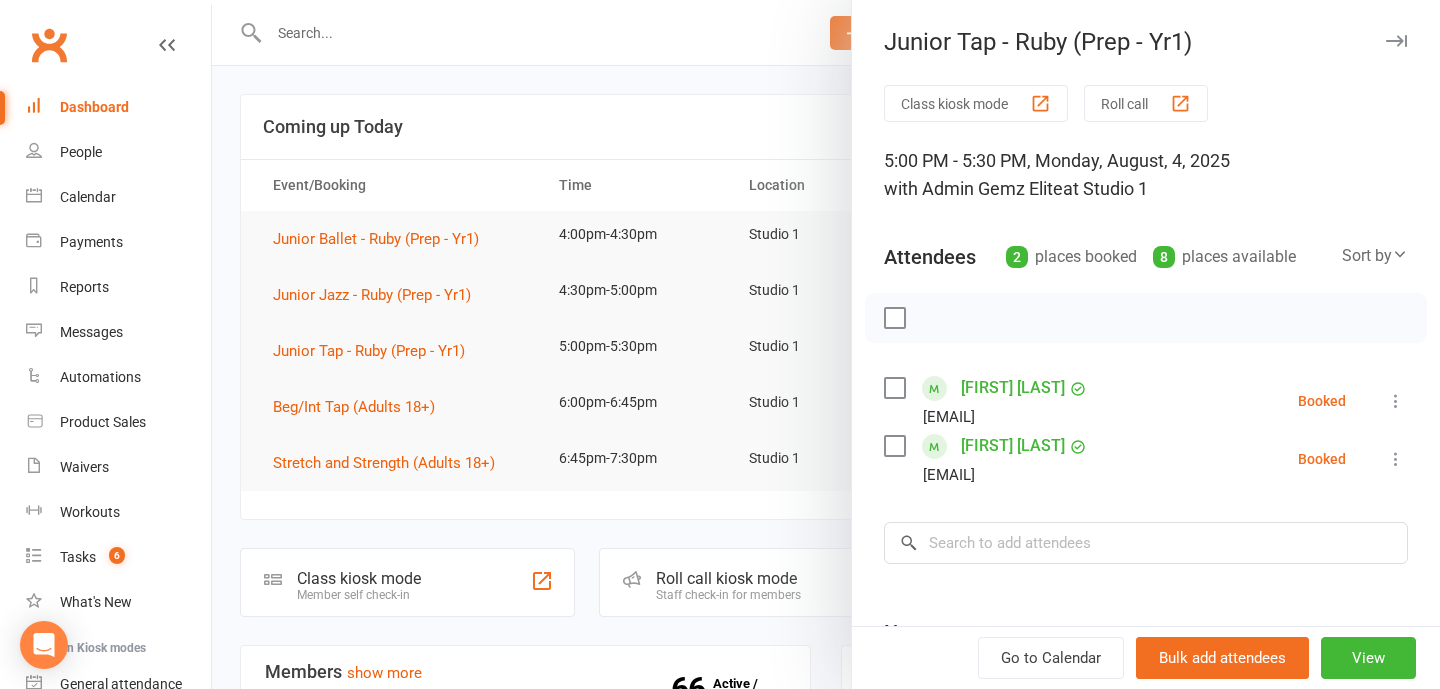click at bounding box center [826, 344] 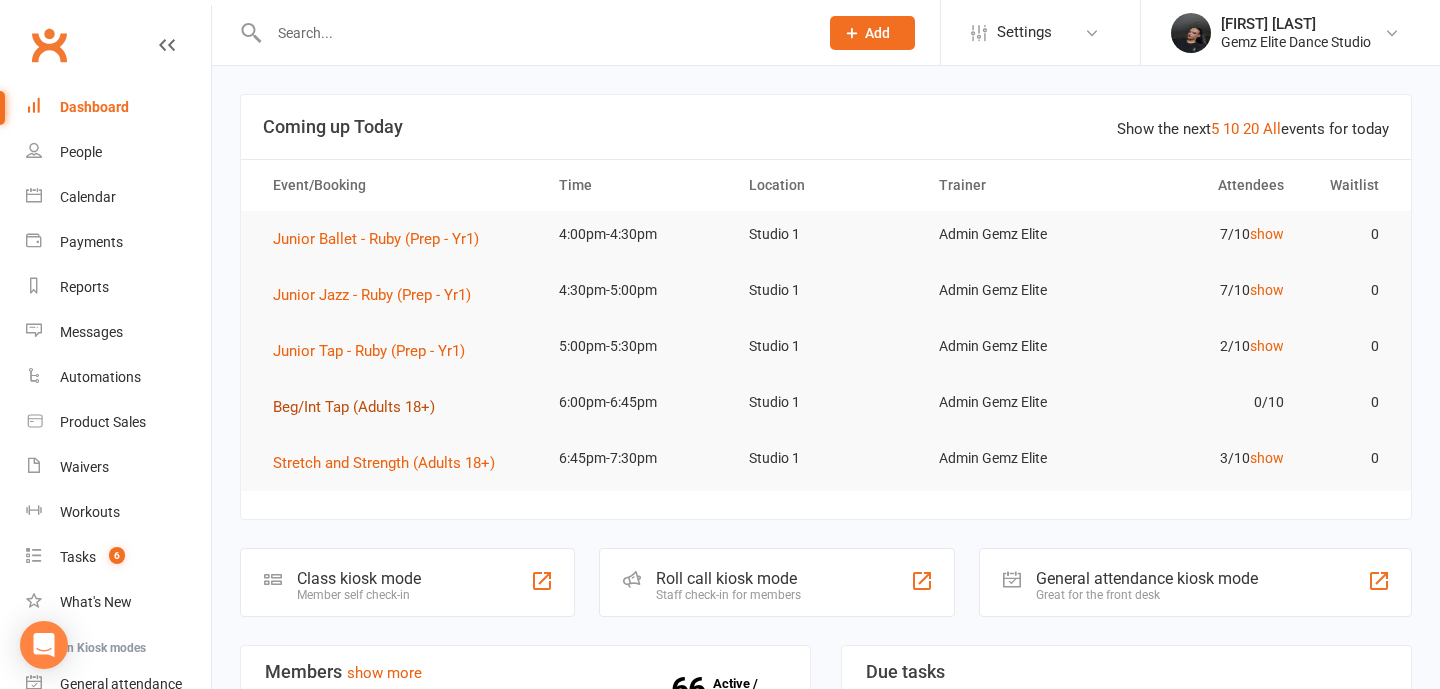 click on "Beg/Int Tap (Adults 18+)" at bounding box center [354, 407] 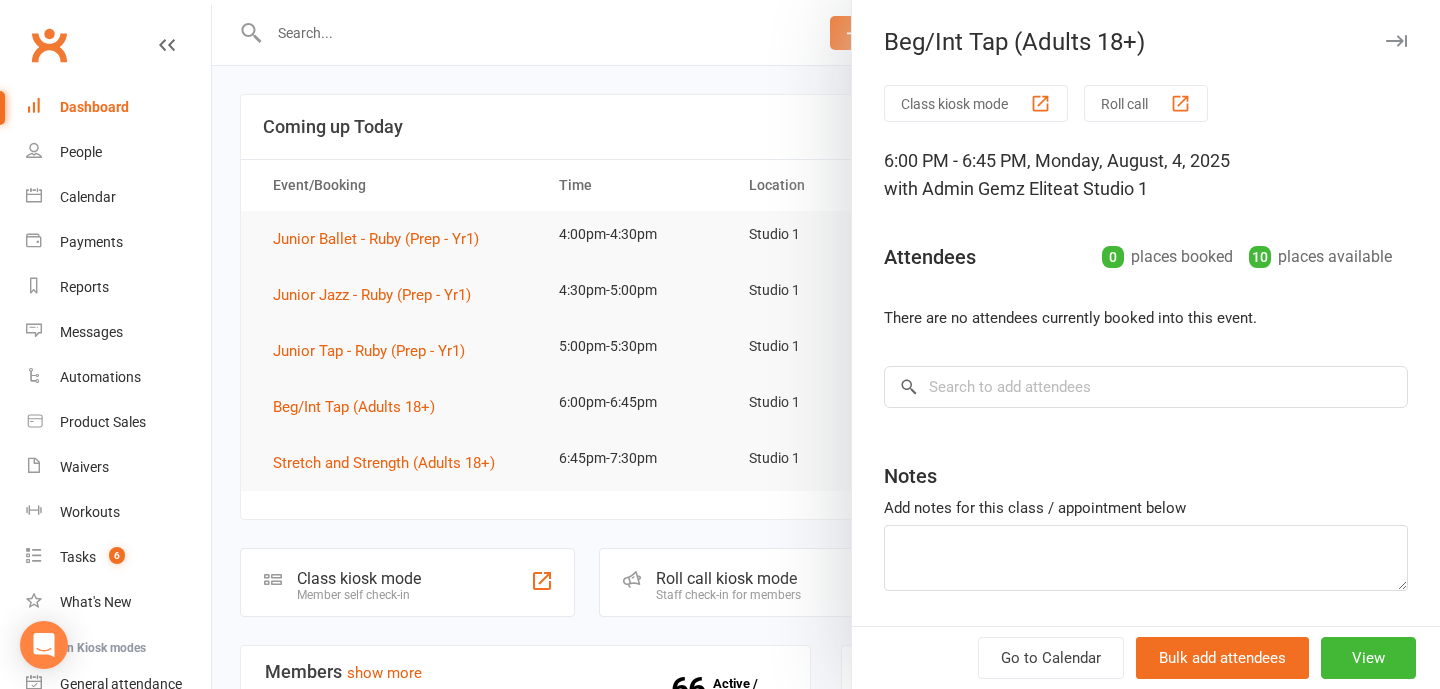 click at bounding box center [826, 344] 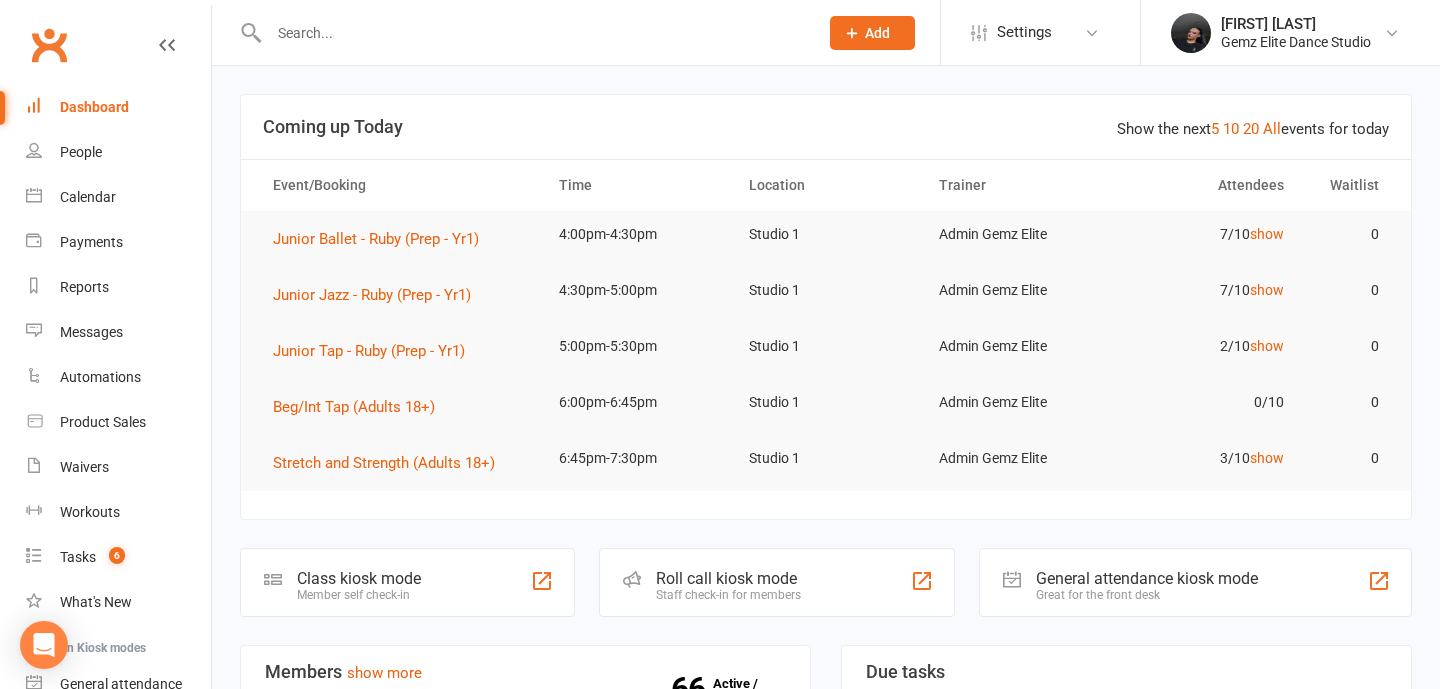 click on "Stretch and Strength (Adults 18+)" at bounding box center (398, 463) 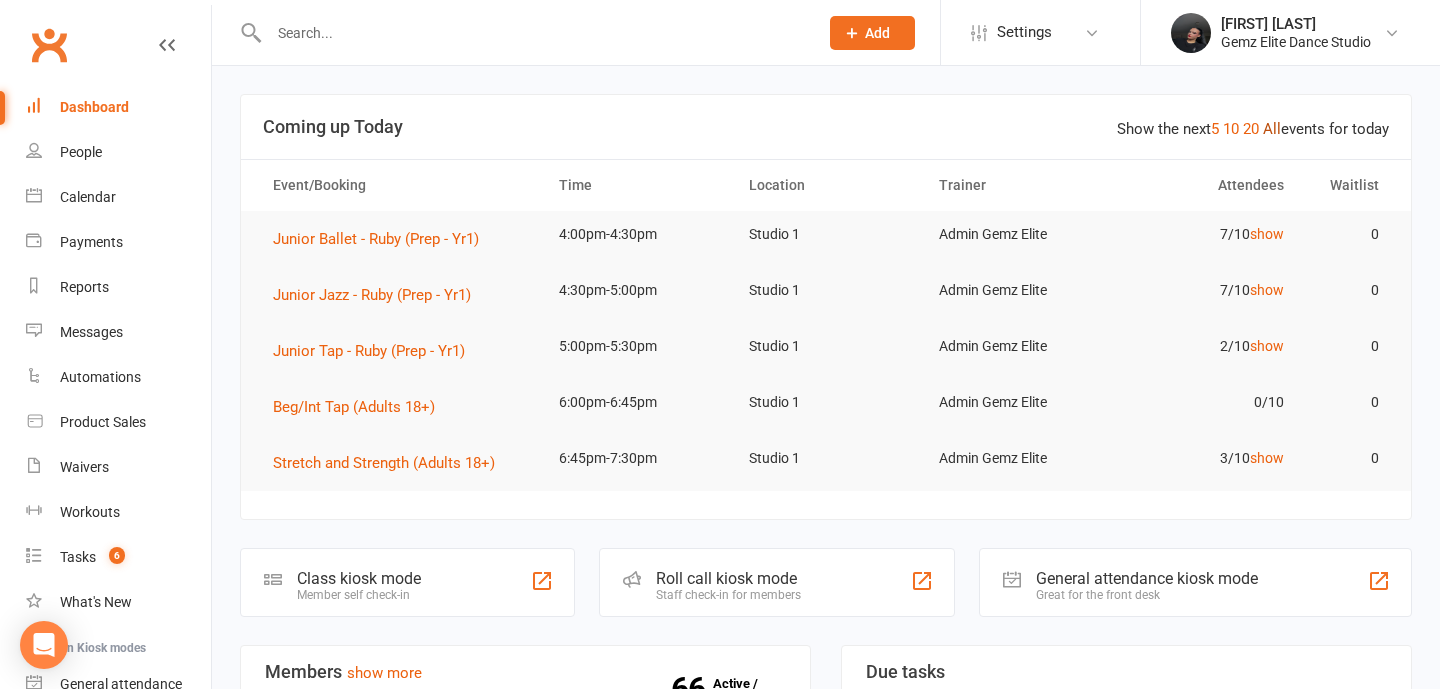 click on "All" at bounding box center [1272, 129] 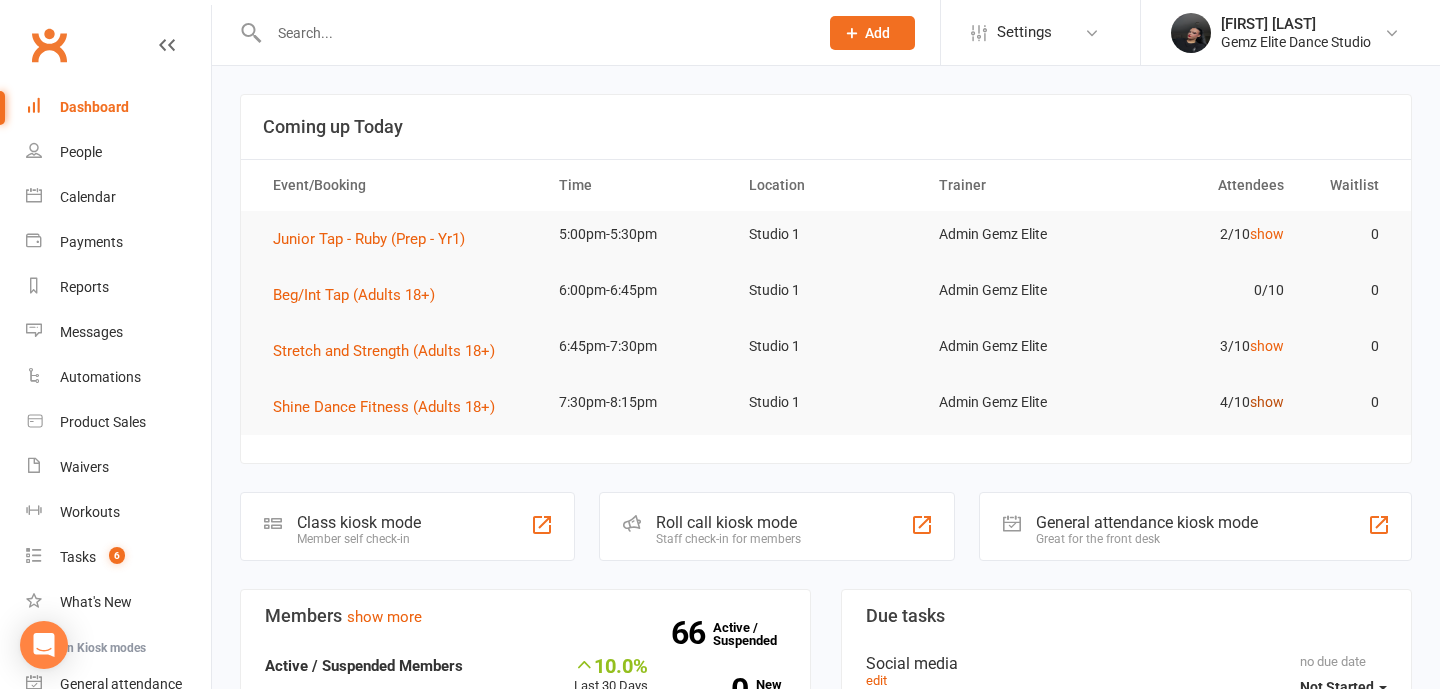 click on "show" at bounding box center [1267, 402] 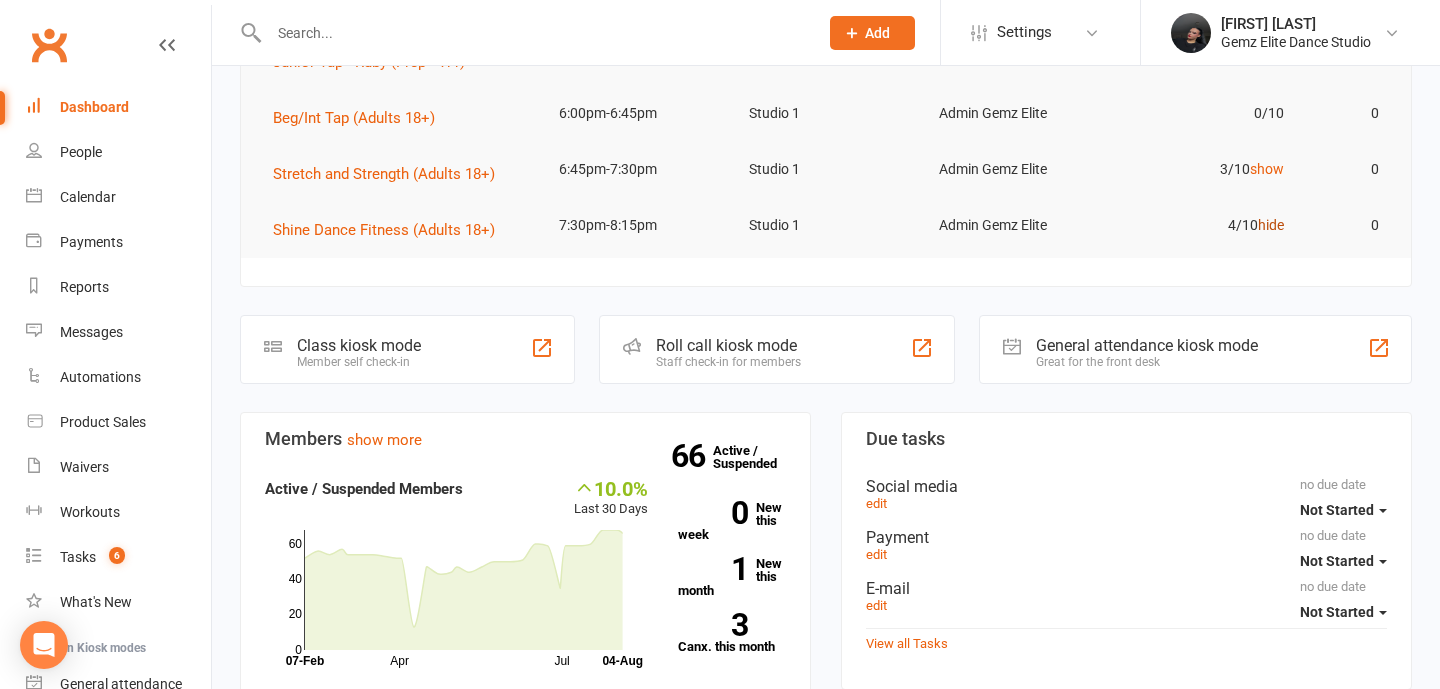 scroll, scrollTop: 194, scrollLeft: 0, axis: vertical 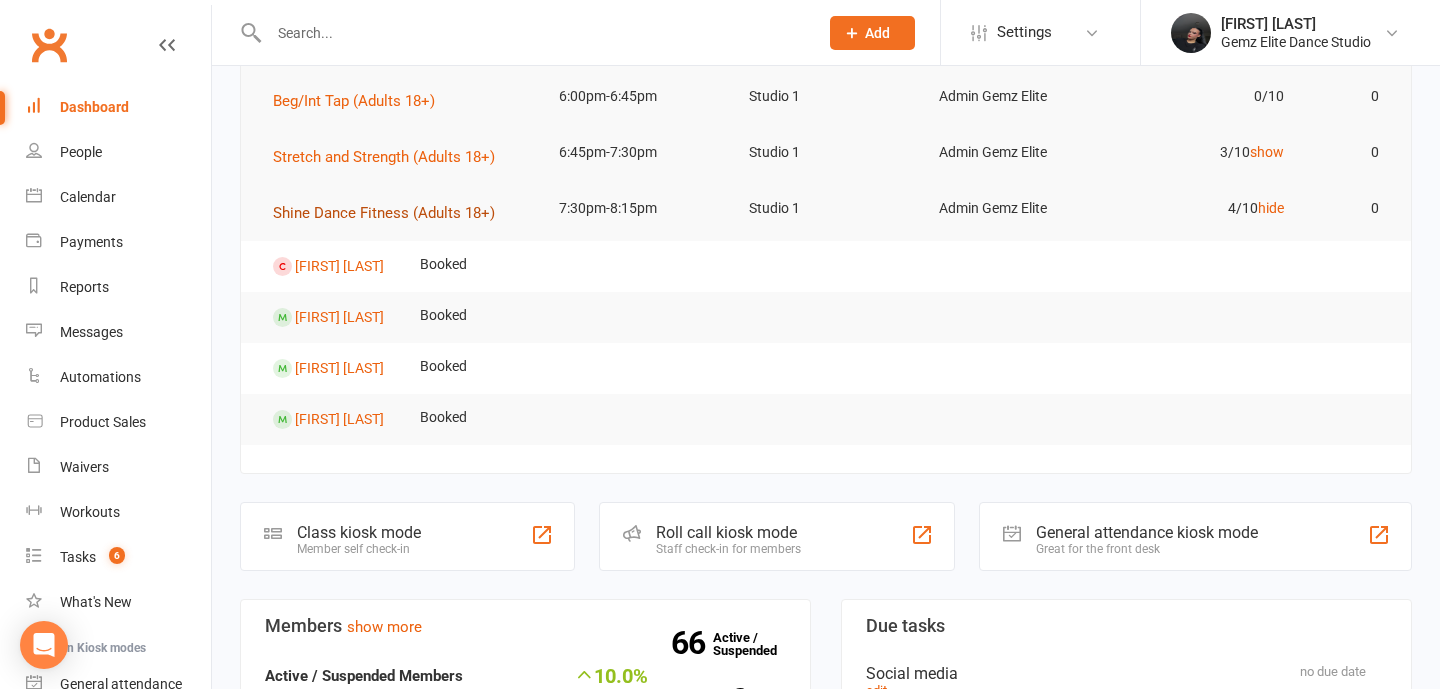 click on "Shine Dance Fitness (Adults 18+)" at bounding box center (384, 213) 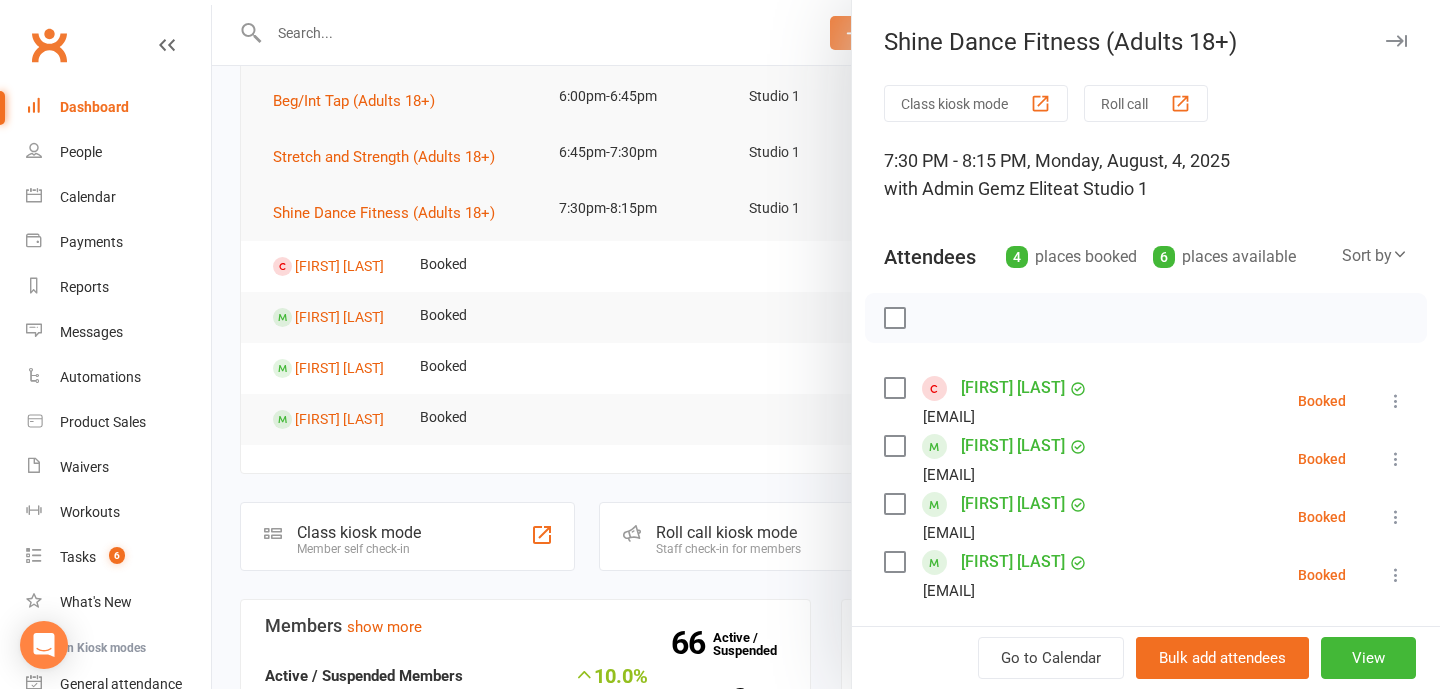 click at bounding box center [1396, 517] 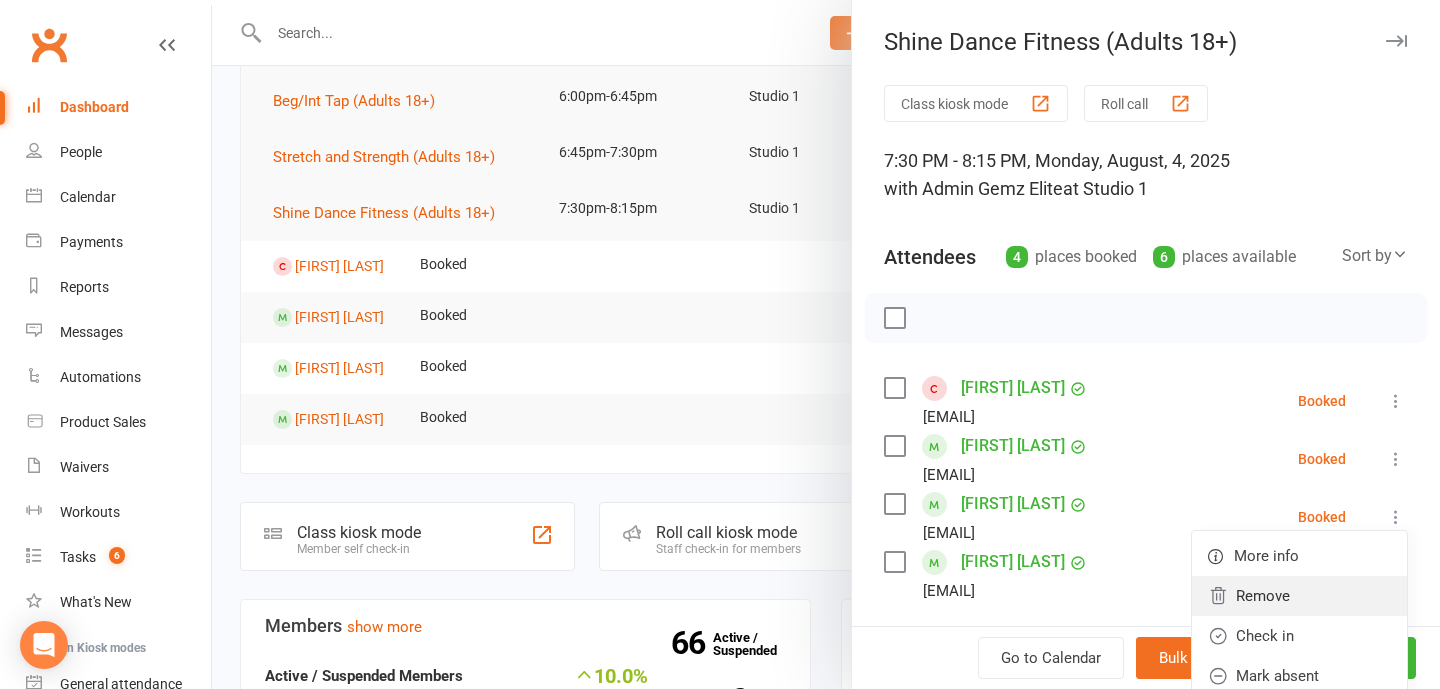 click on "Remove" at bounding box center [1299, 596] 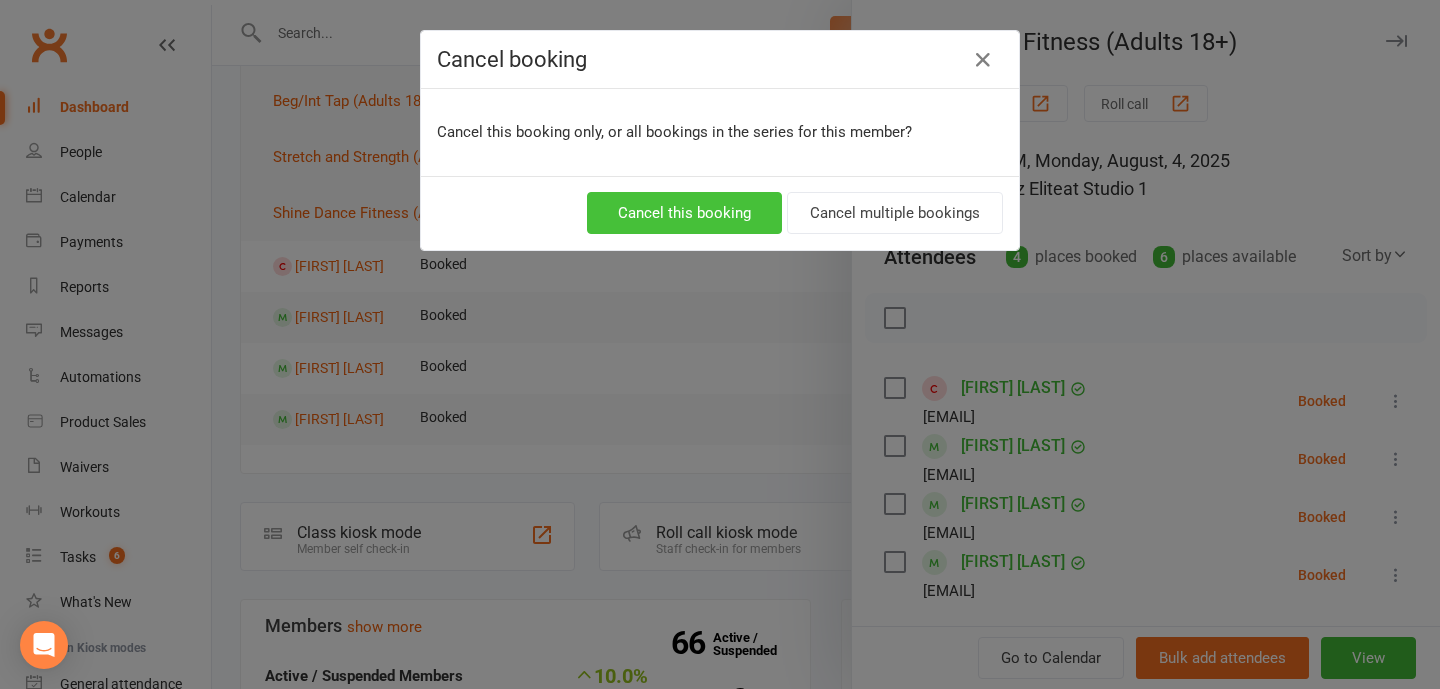 click on "Cancel this booking" at bounding box center (684, 213) 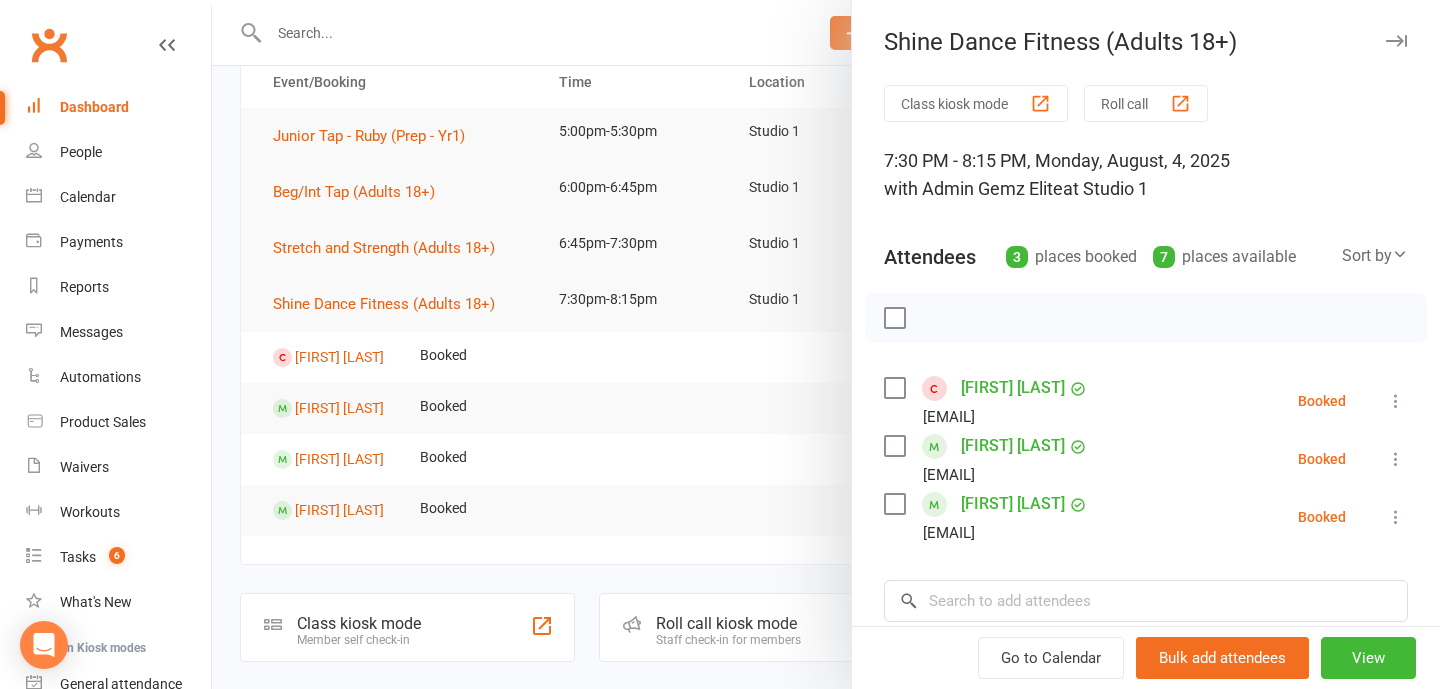 scroll, scrollTop: 4, scrollLeft: 0, axis: vertical 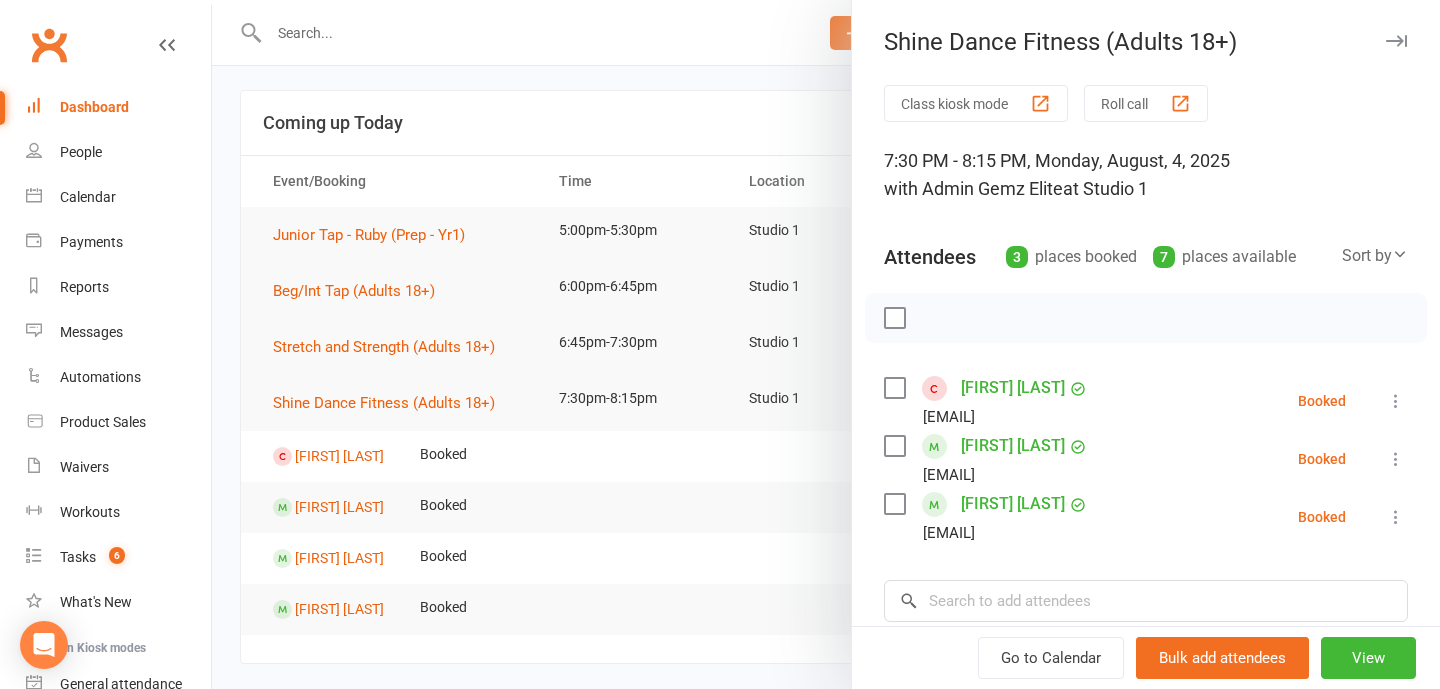 click at bounding box center [826, 344] 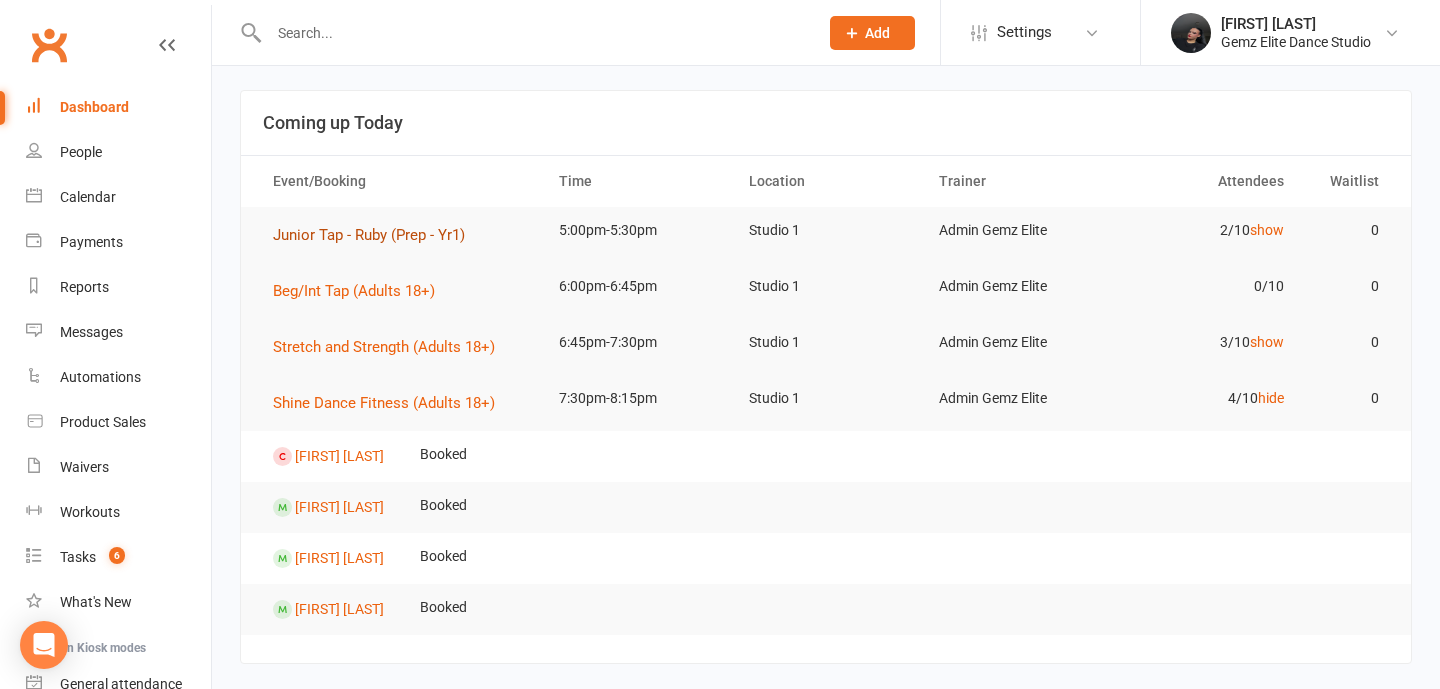 click on "Junior Tap - Ruby (Prep - Yr1)" at bounding box center [369, 235] 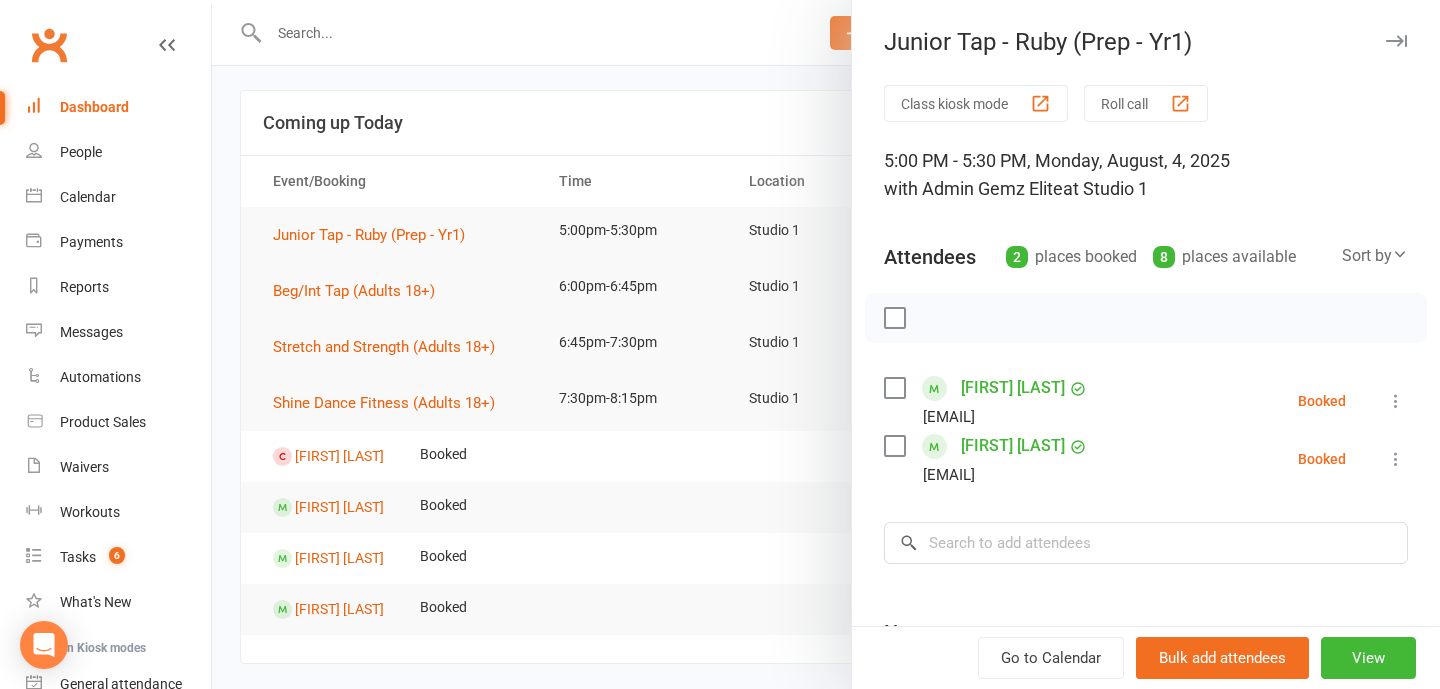 click at bounding box center [1396, 401] 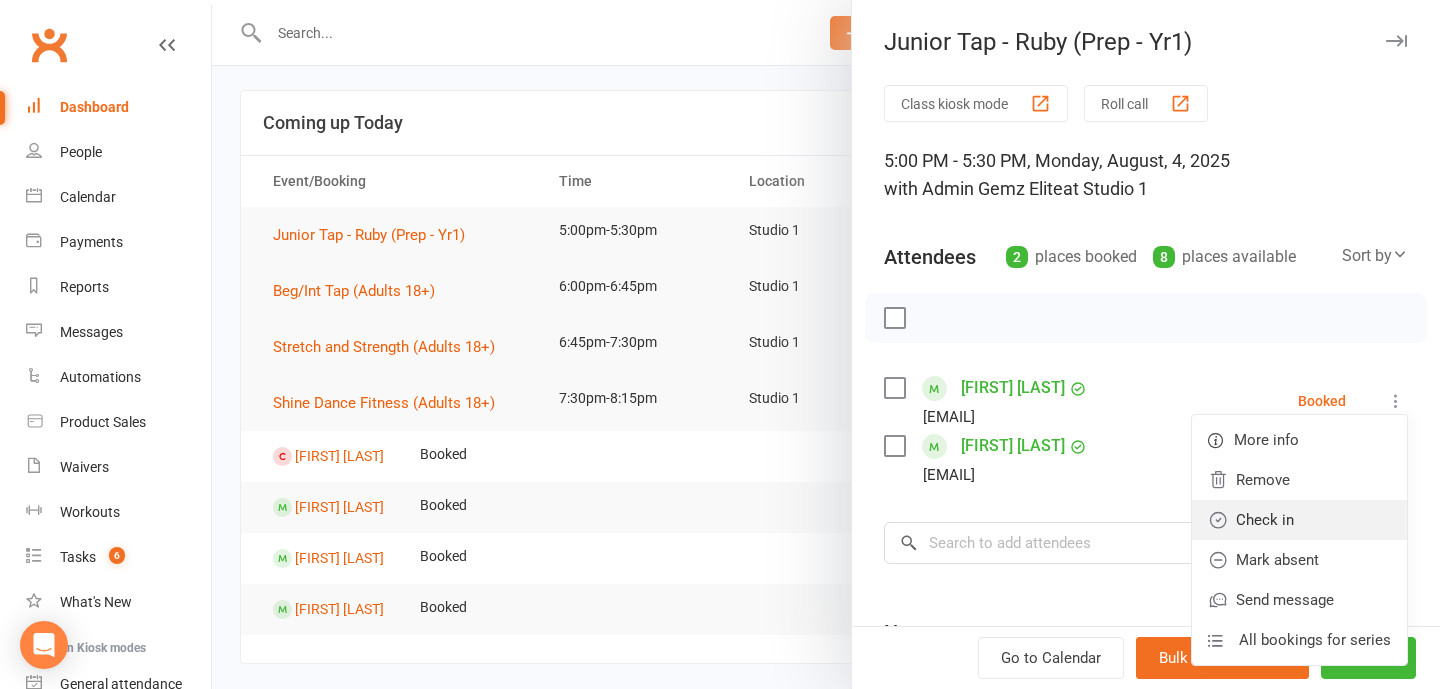 click on "Check in" at bounding box center (1299, 520) 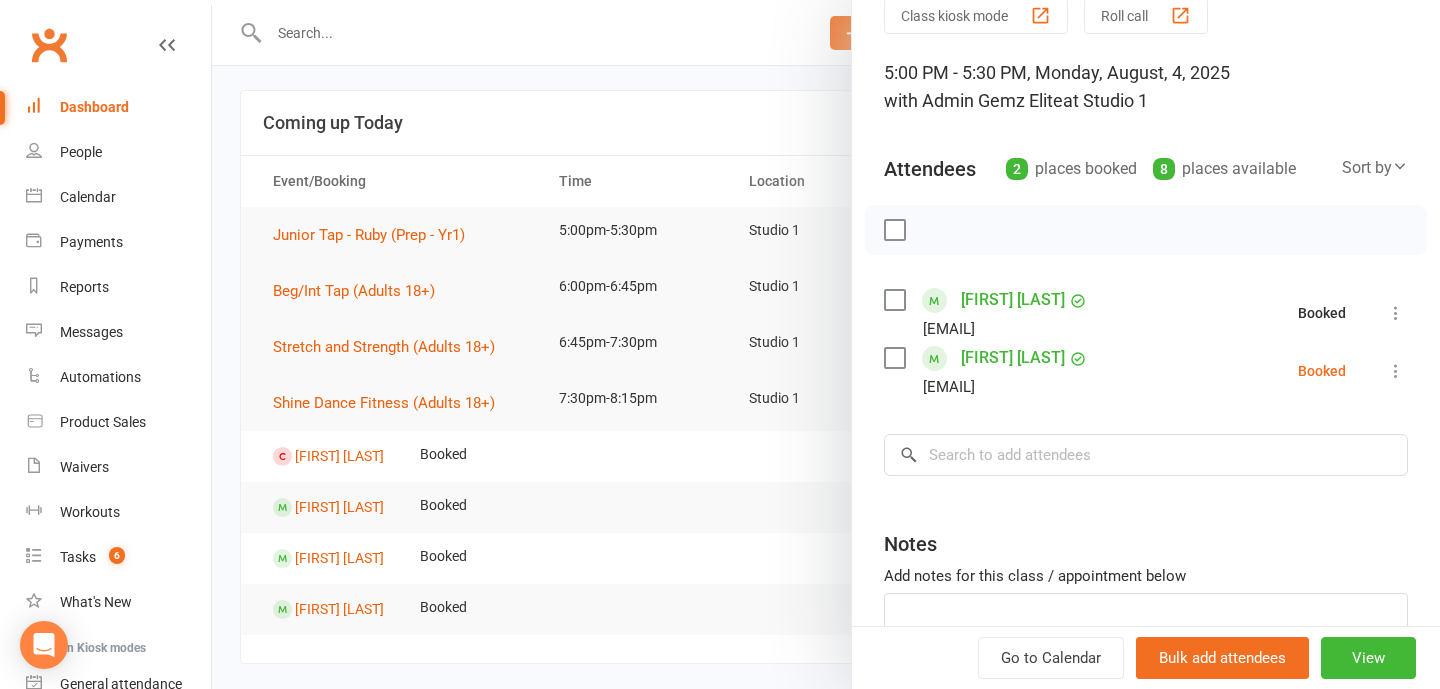scroll, scrollTop: 104, scrollLeft: 0, axis: vertical 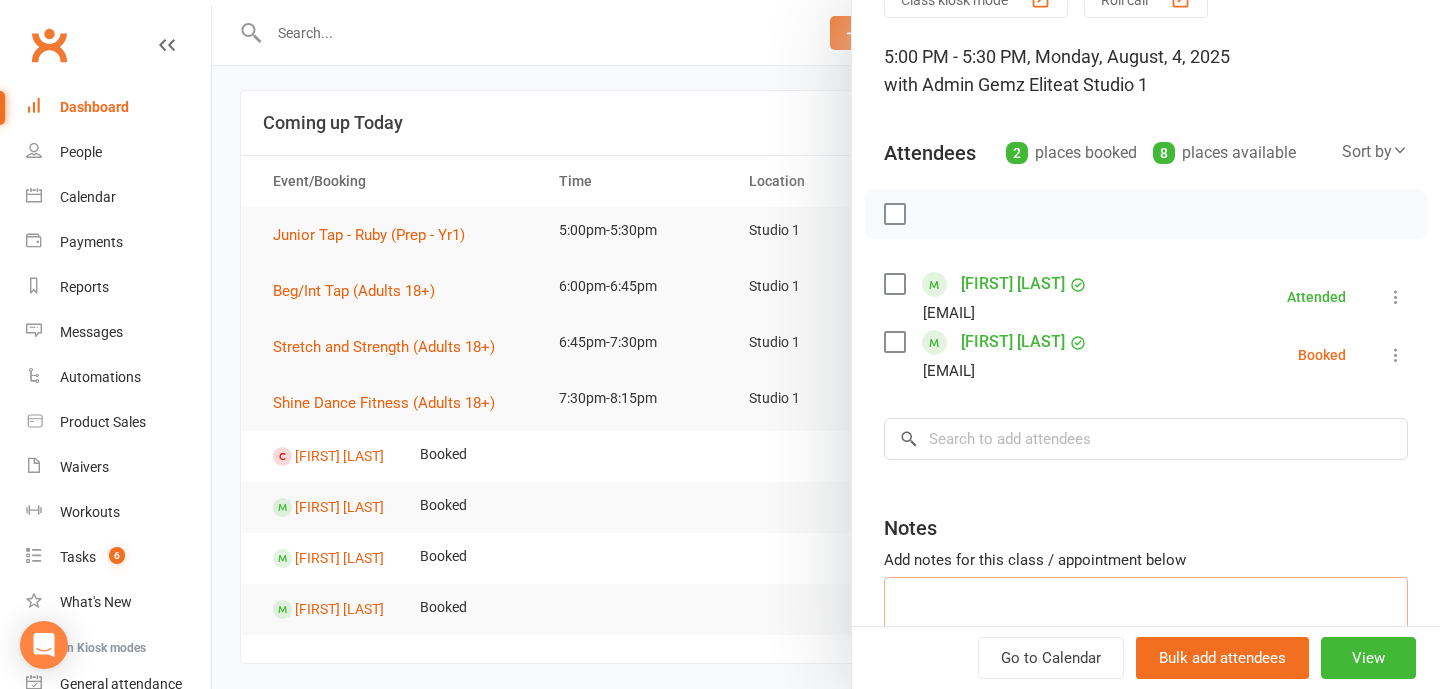 click at bounding box center [1146, 610] 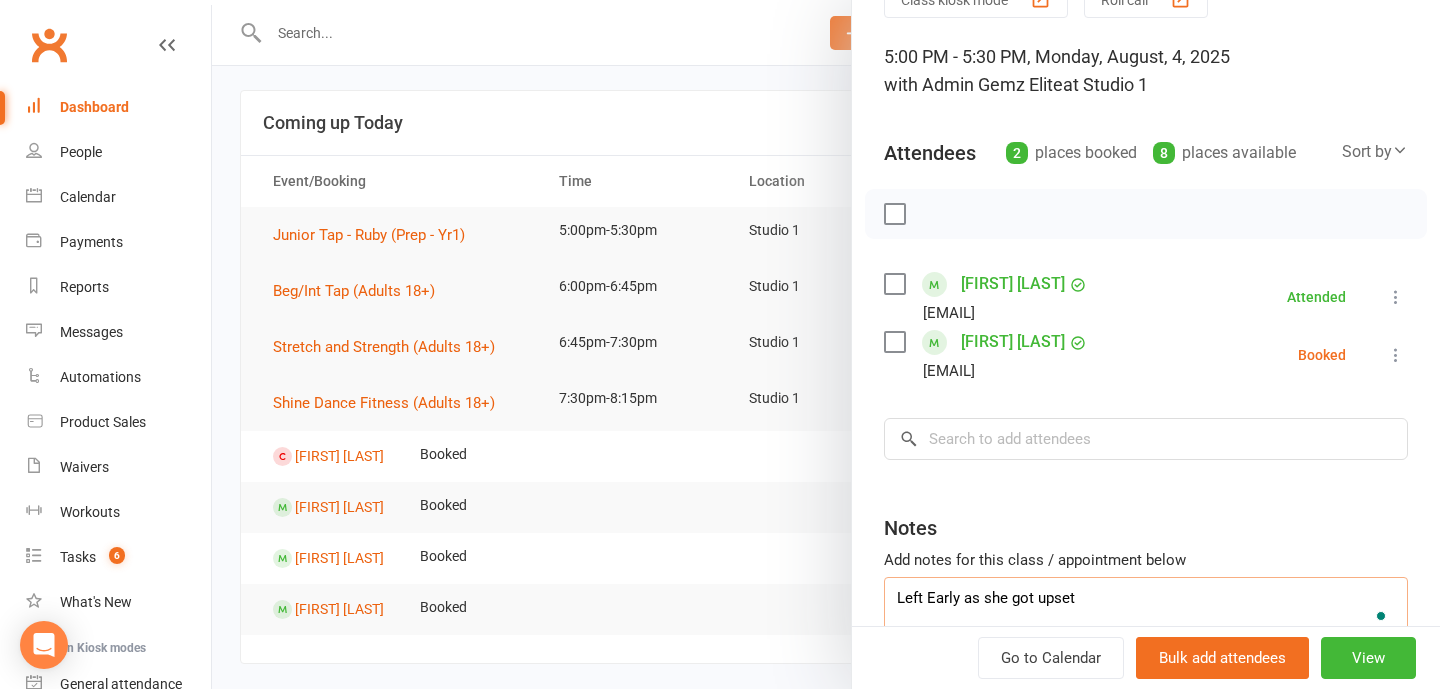 scroll, scrollTop: 221, scrollLeft: 0, axis: vertical 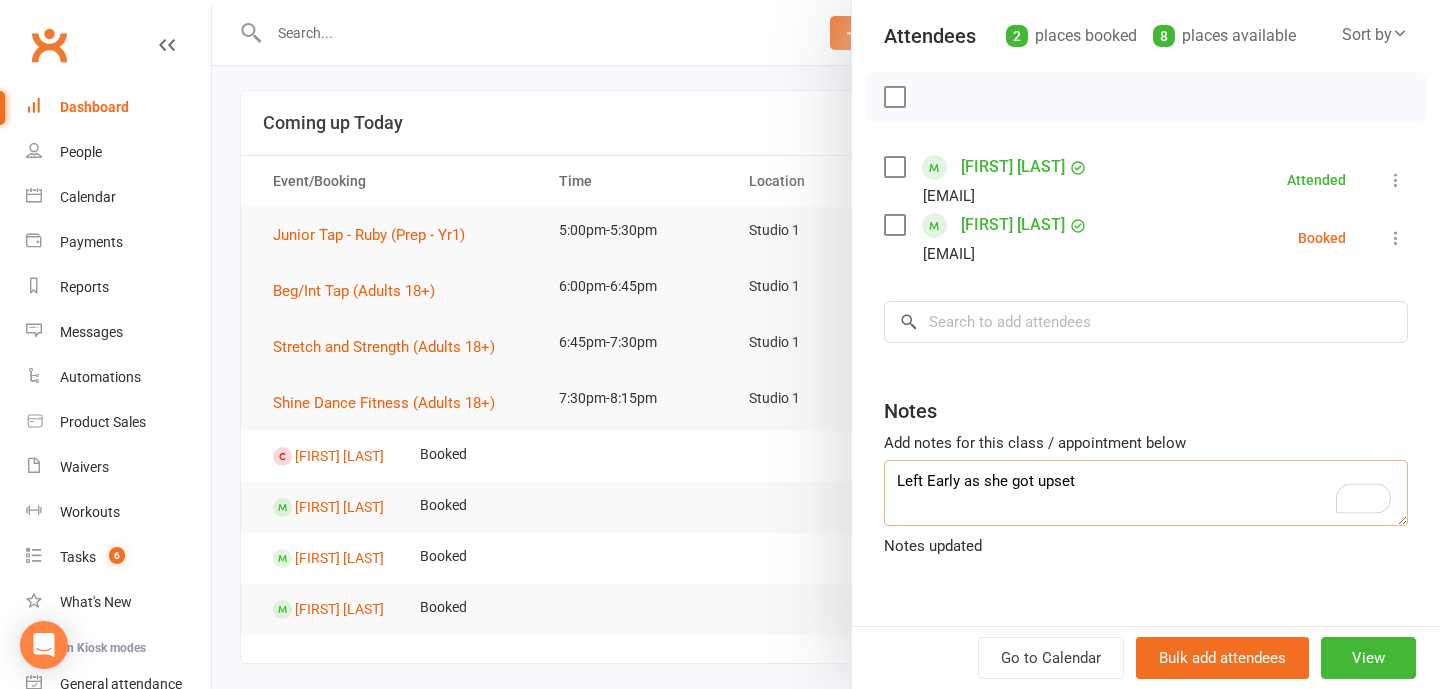type on "Left Early as she got upset" 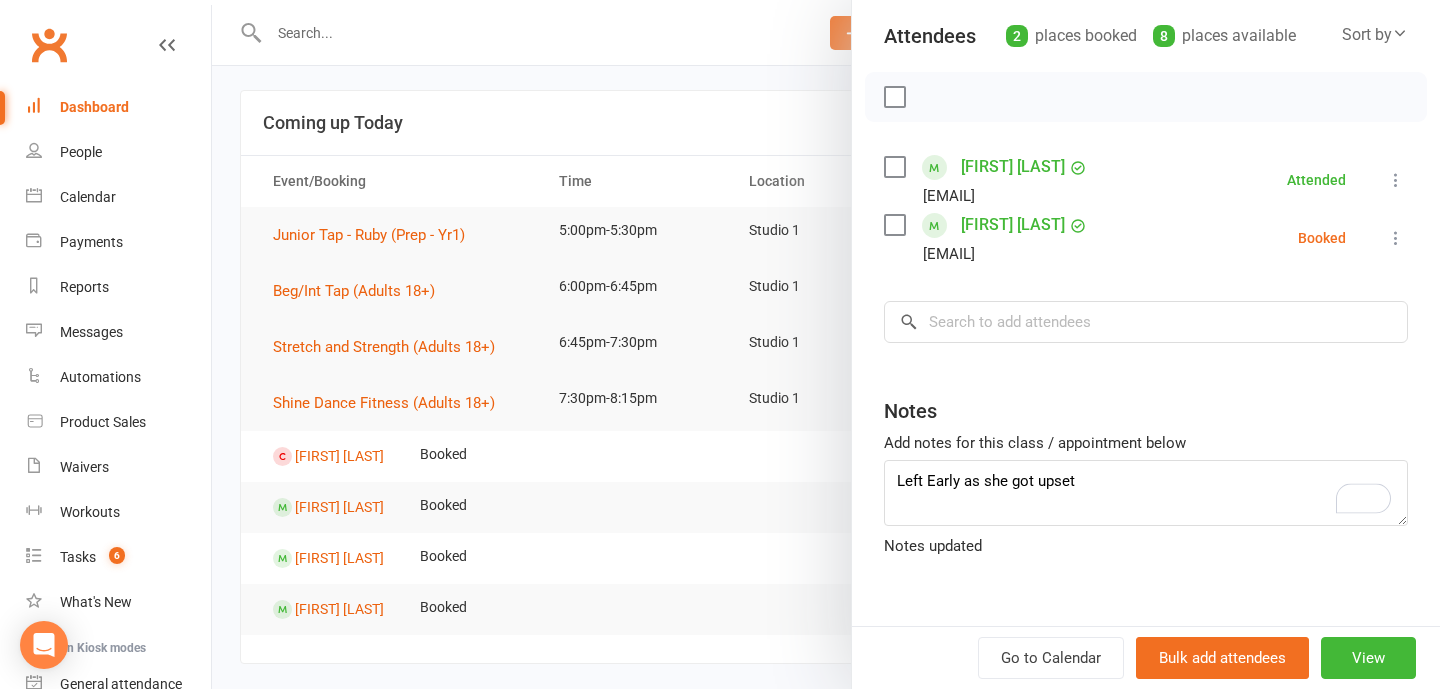 click on "Class kiosk mode  Roll call  5:00 PM - 5:30 PM, [DAY], [MONTH], [NUMBER], [YEAR] with Admin Gemz Elite  at  Studio 1  Attendees  2  places booked 8  places available Sort by  Last name  First name  Booking created    [FIRST] [LAST]  [EMAIL] Attended More info  Remove  Mark absent  Undo check-in  Send message  All bookings for series    [FIRST] [LAST]  [EMAIL] Booked More info  Remove  Check in  Mark absent  Send message  All bookings for series  × No results
Notes  Add notes for this class / appointment below Left Early as she got upset Notes updated" at bounding box center (1146, 261) 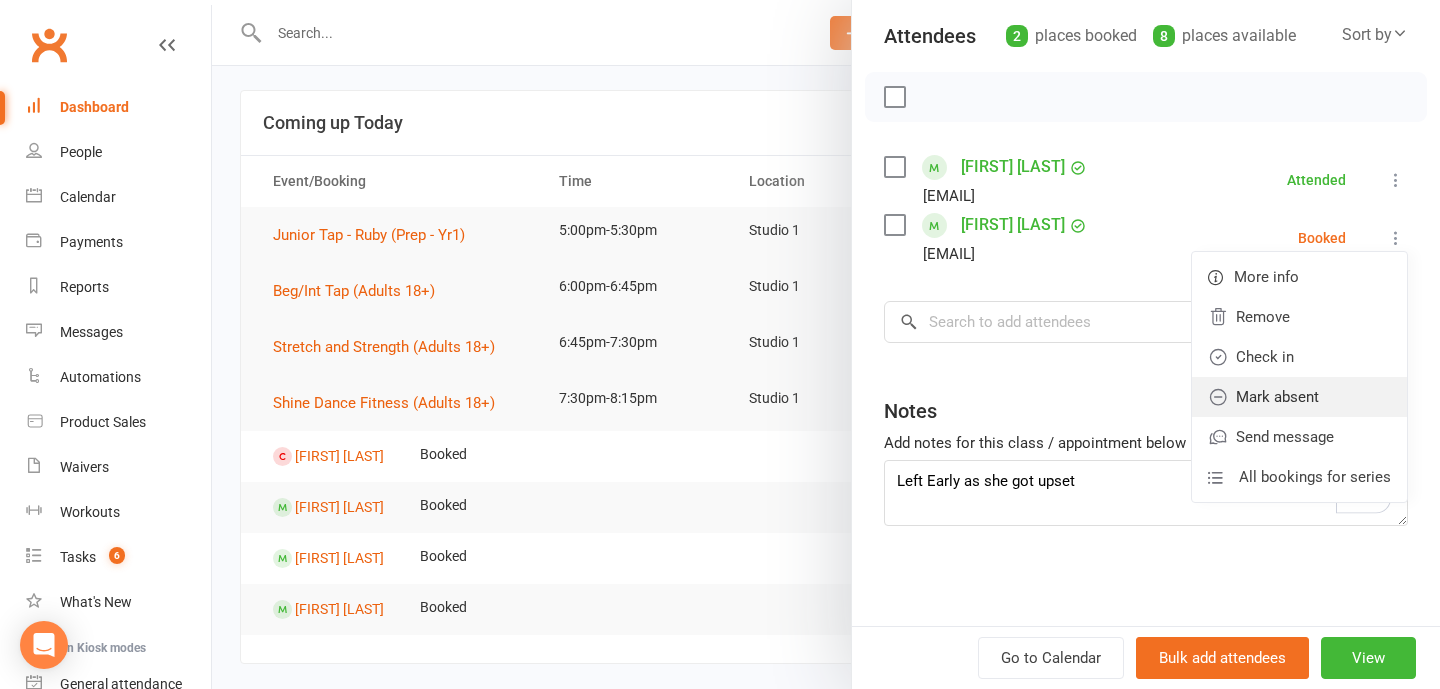 click on "Mark absent" at bounding box center (1299, 397) 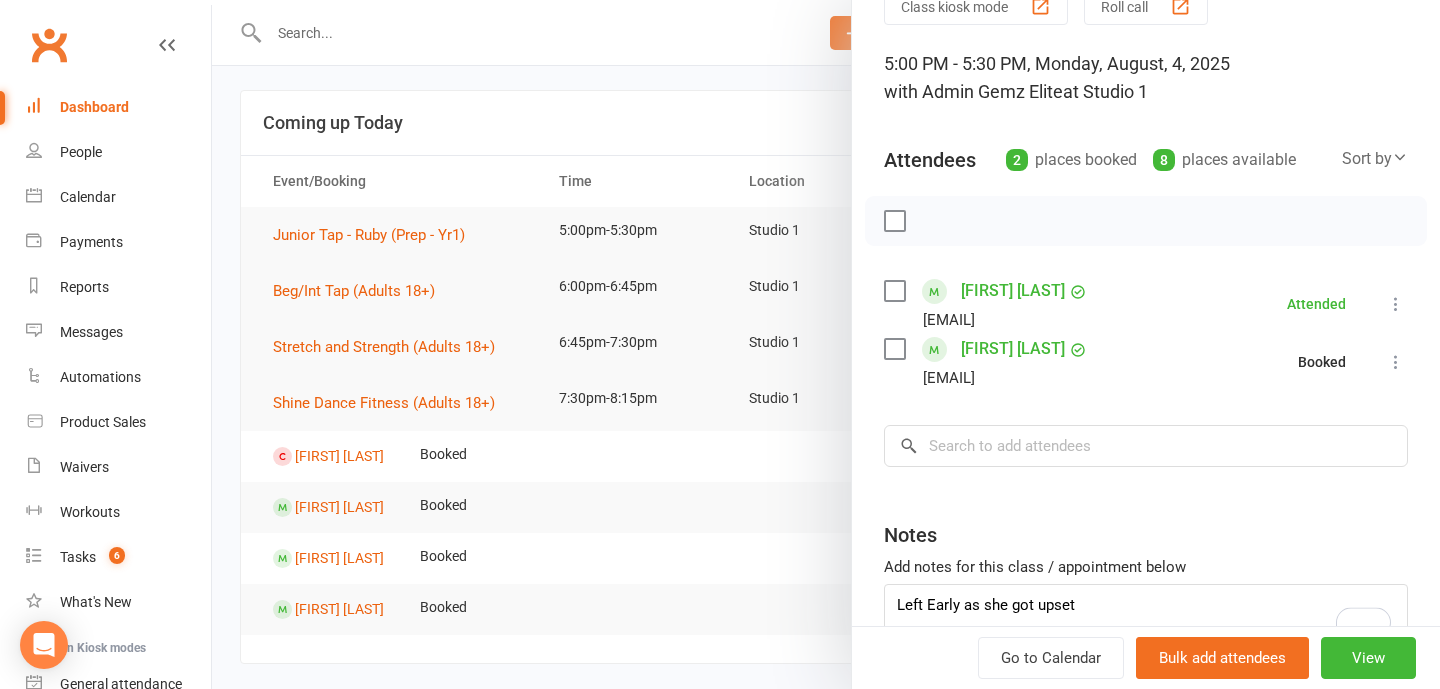 scroll, scrollTop: 105, scrollLeft: 0, axis: vertical 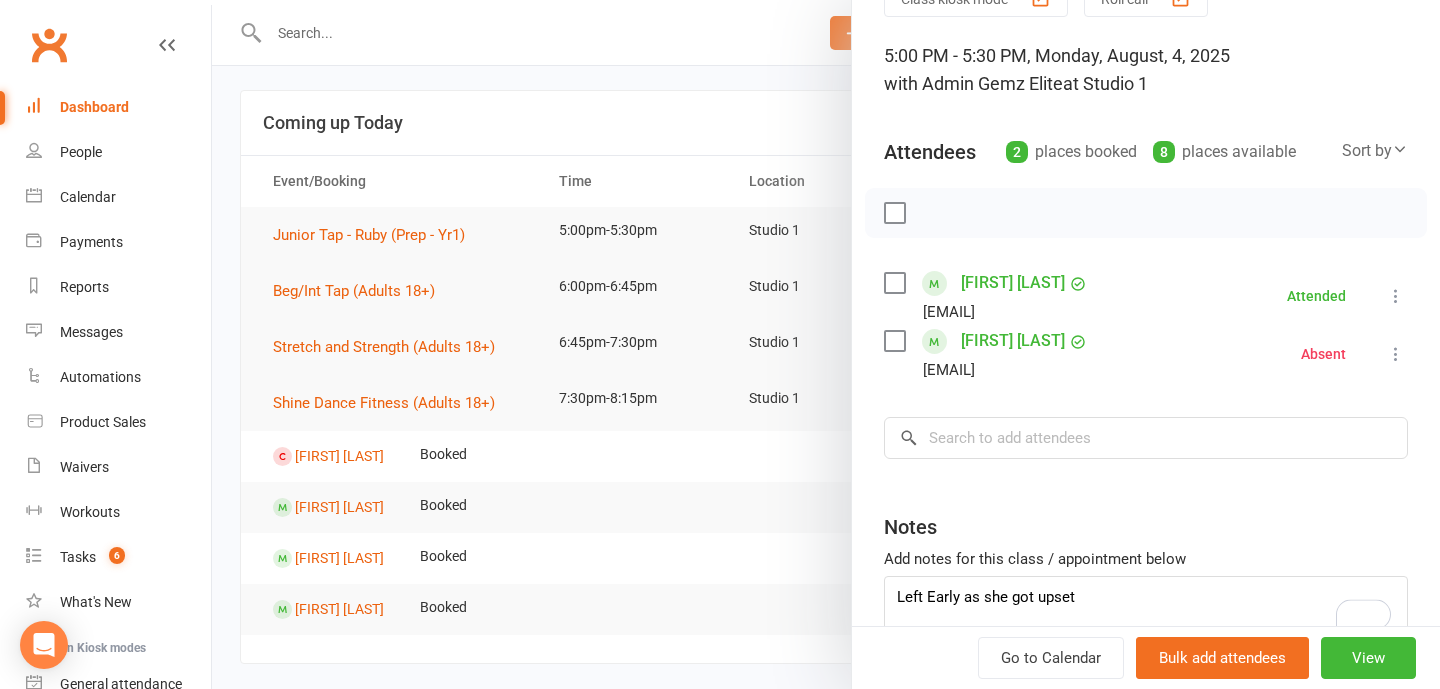click at bounding box center (826, 344) 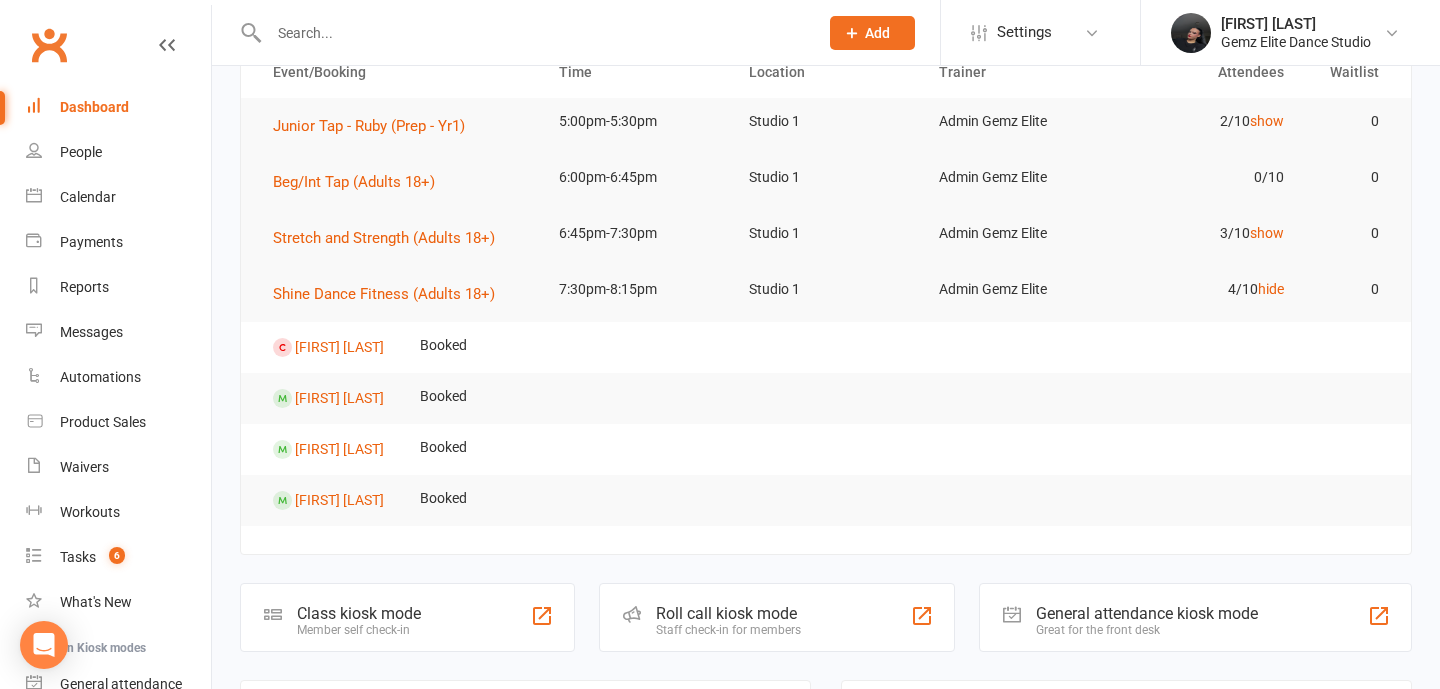 scroll, scrollTop: 0, scrollLeft: 0, axis: both 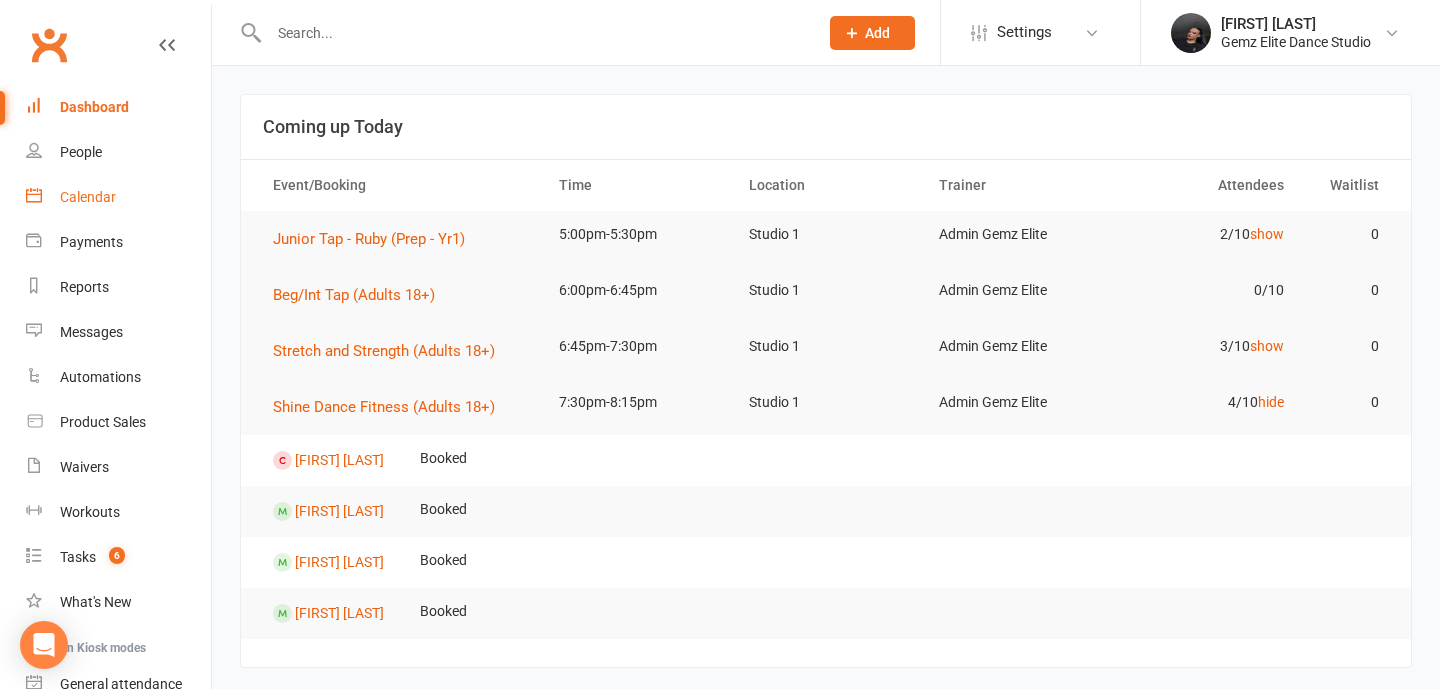 click on "Calendar" at bounding box center [88, 197] 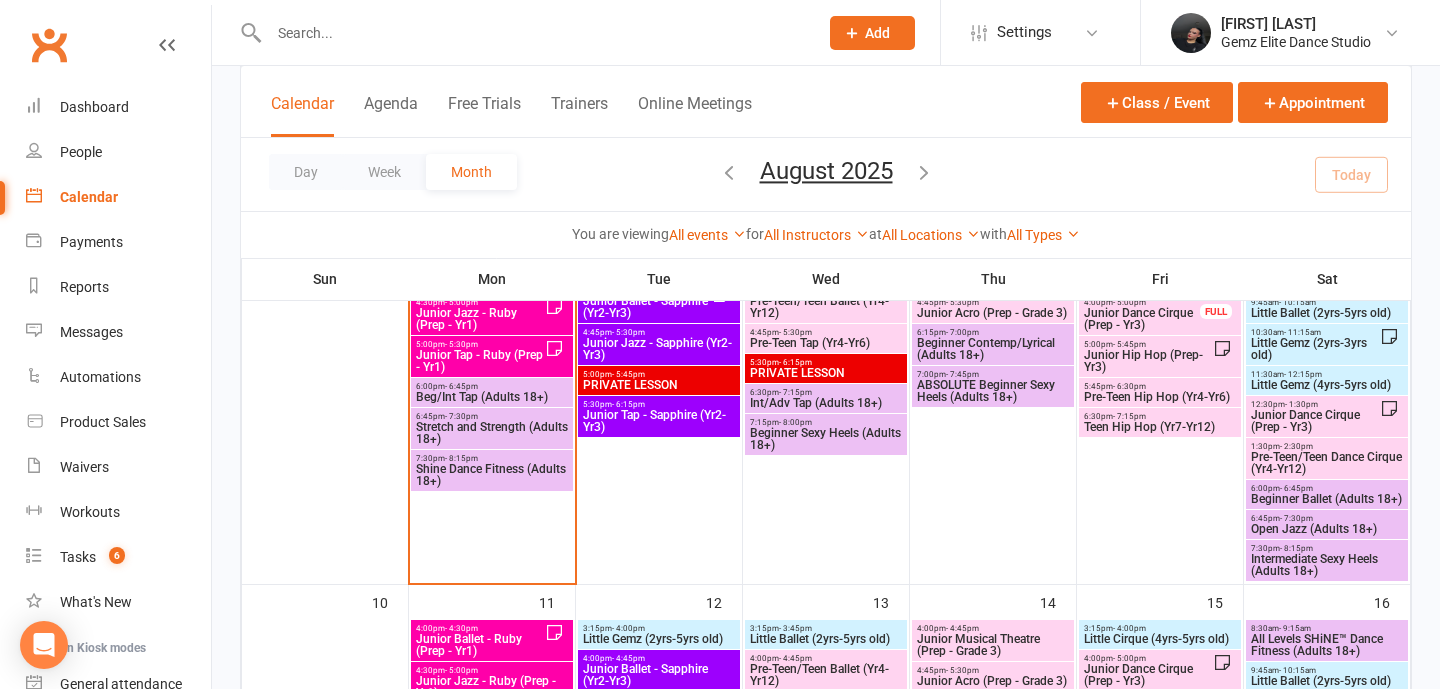 scroll, scrollTop: 557, scrollLeft: 0, axis: vertical 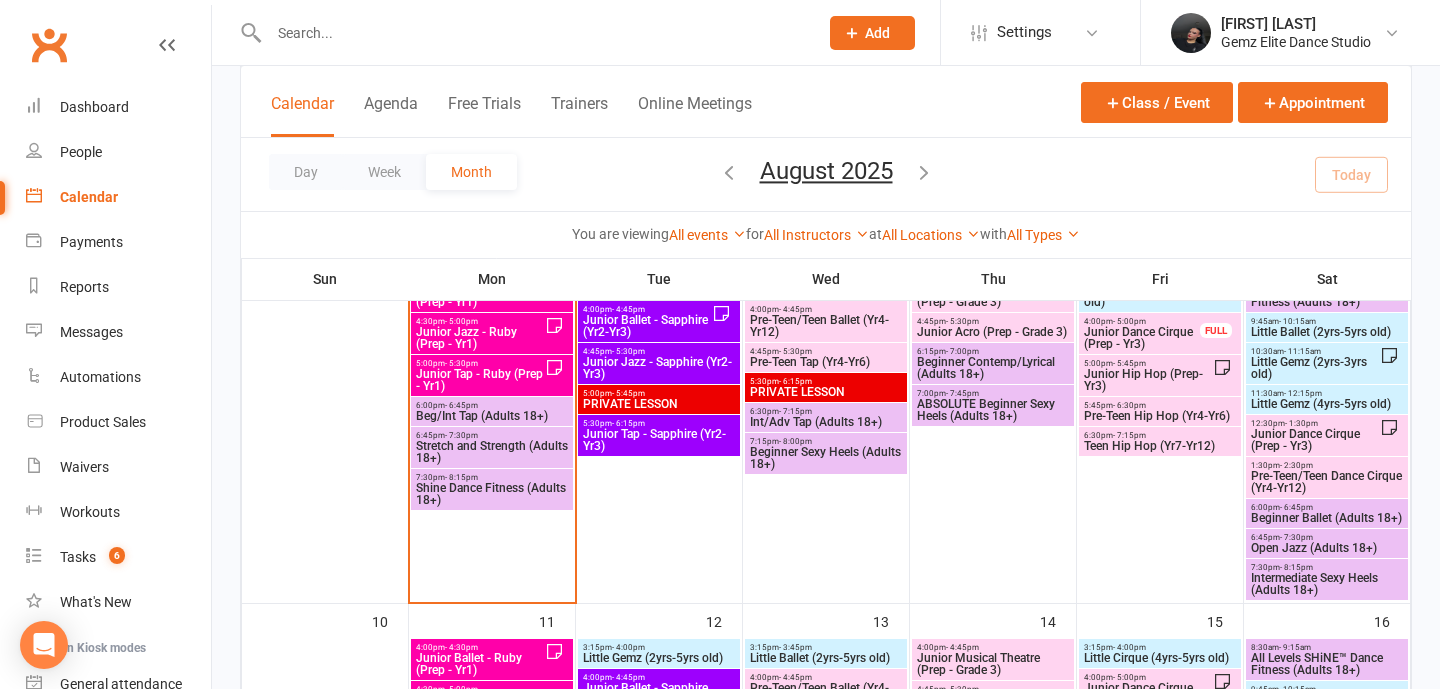 click on "Junior Tap - Ruby (Prep - Yr1)" at bounding box center [480, 380] 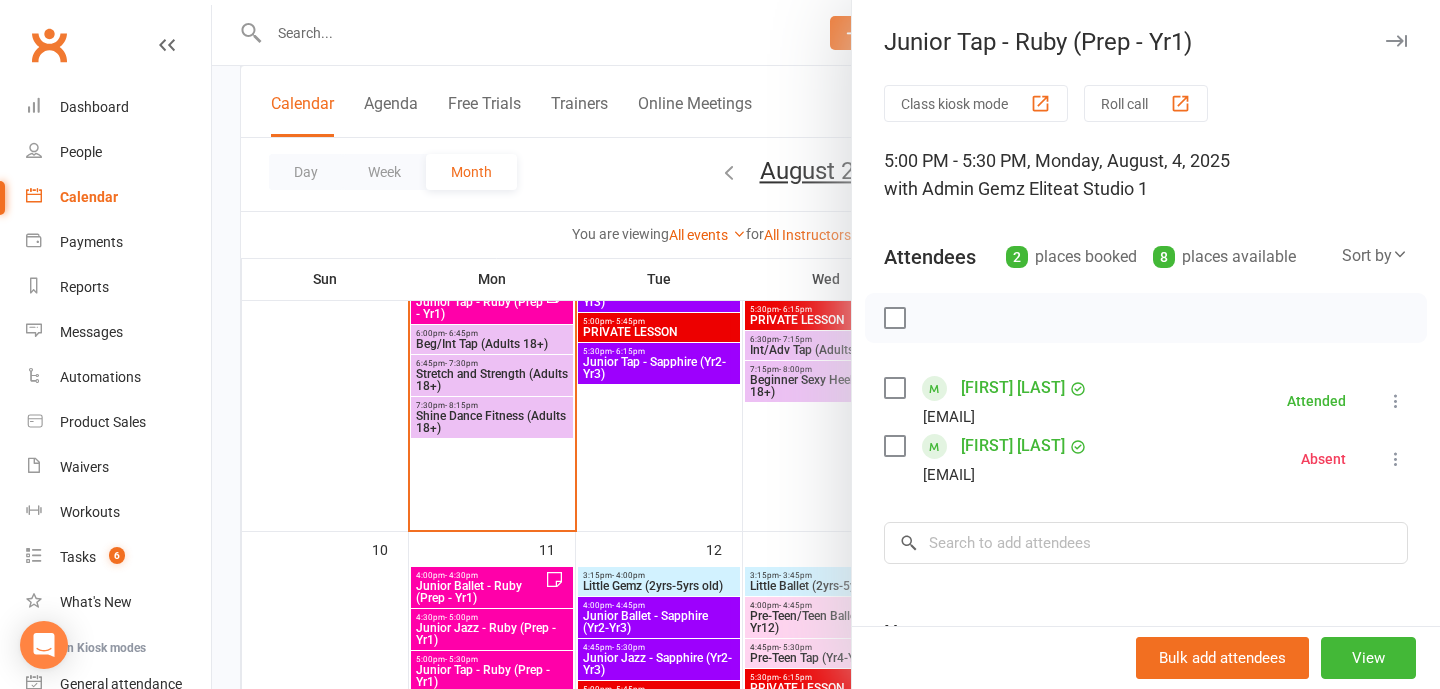 scroll, scrollTop: 632, scrollLeft: 0, axis: vertical 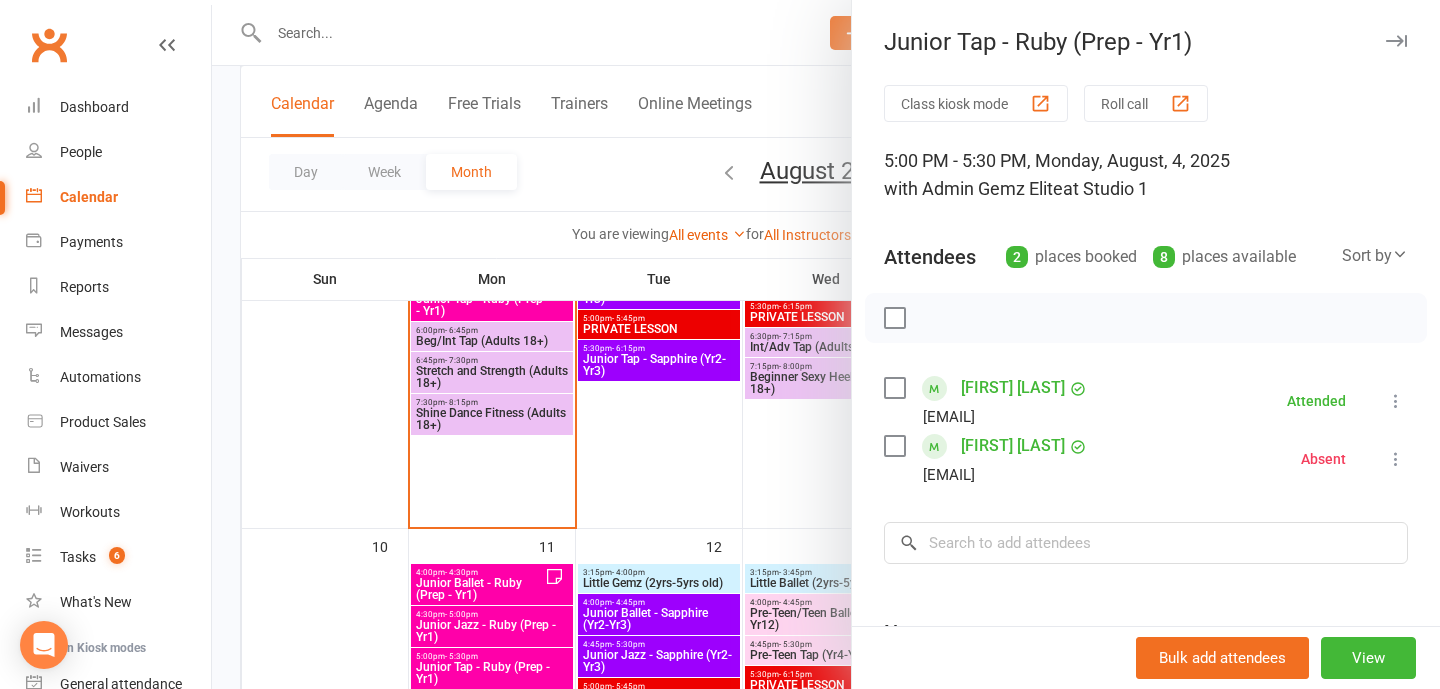 click on "[EMAIL]" at bounding box center [949, 475] 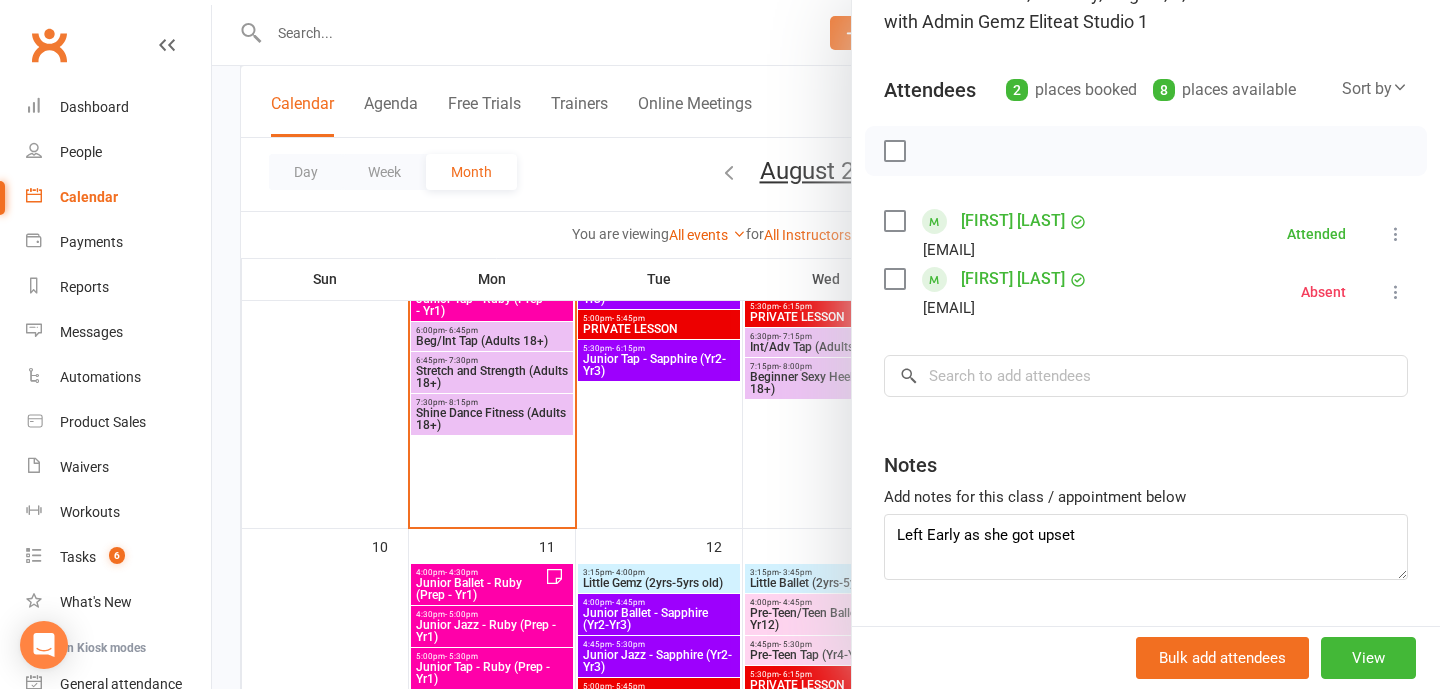 scroll, scrollTop: 169, scrollLeft: 0, axis: vertical 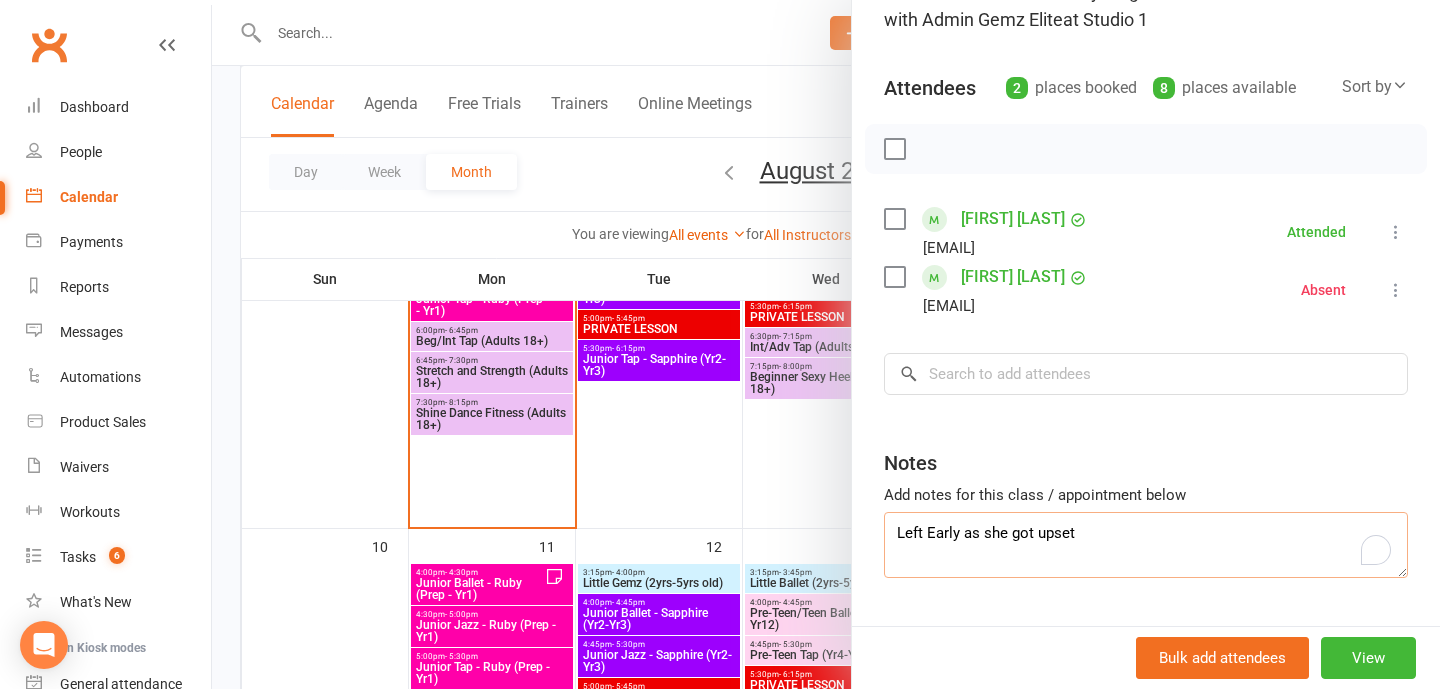 drag, startPoint x: 1071, startPoint y: 534, endPoint x: 844, endPoint y: 536, distance: 227.0088 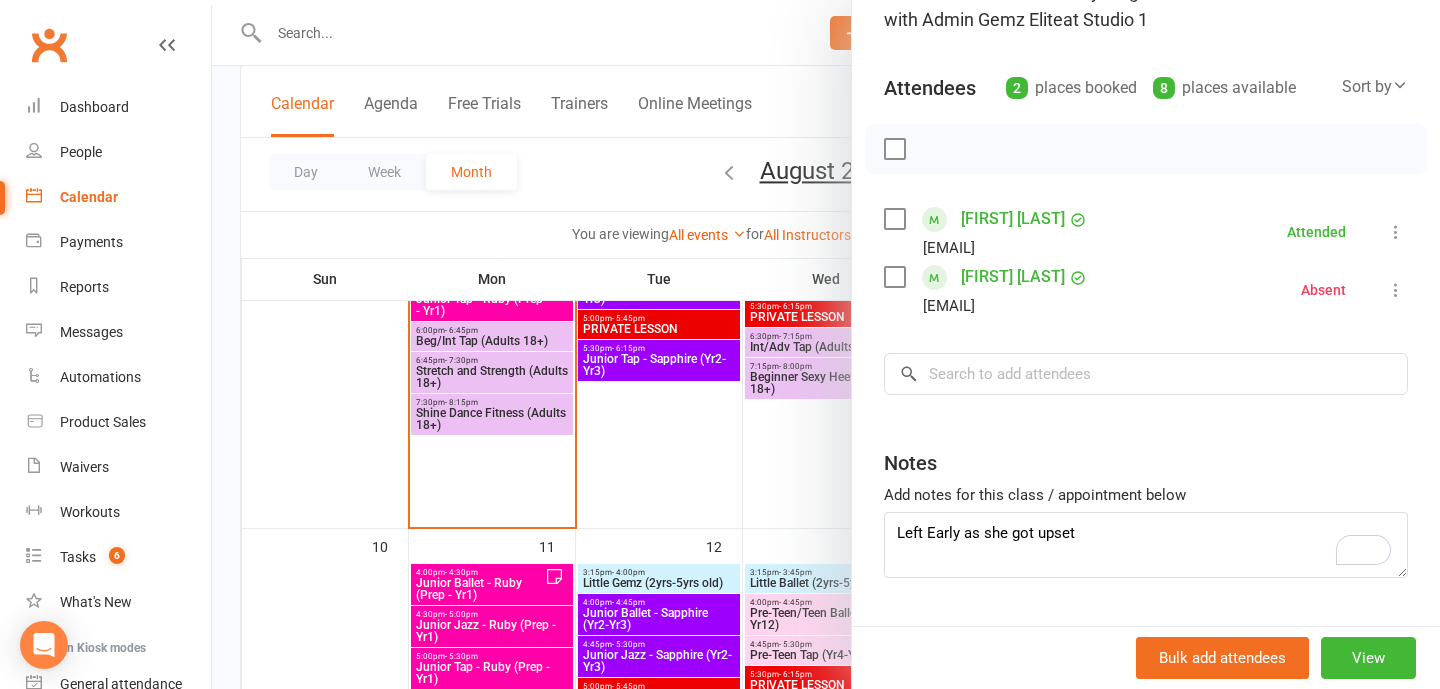 click at bounding box center (826, 344) 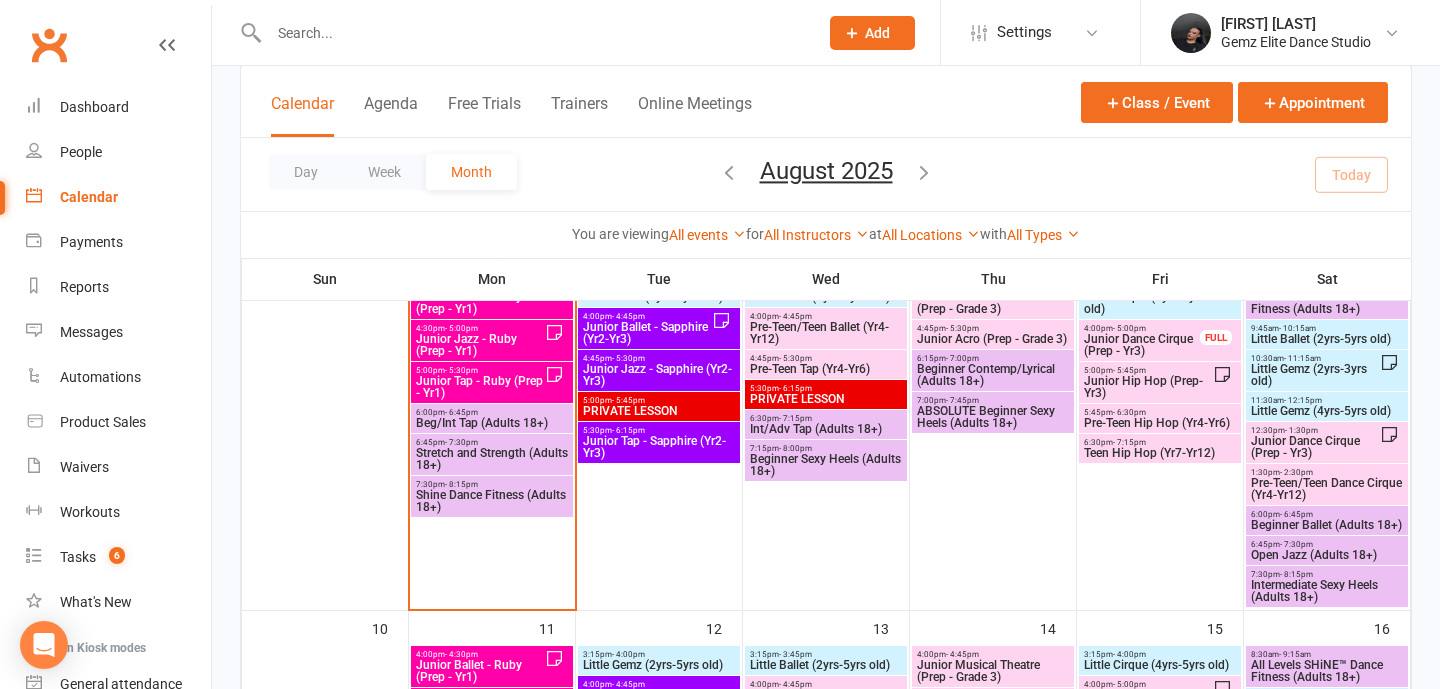 scroll, scrollTop: 548, scrollLeft: 0, axis: vertical 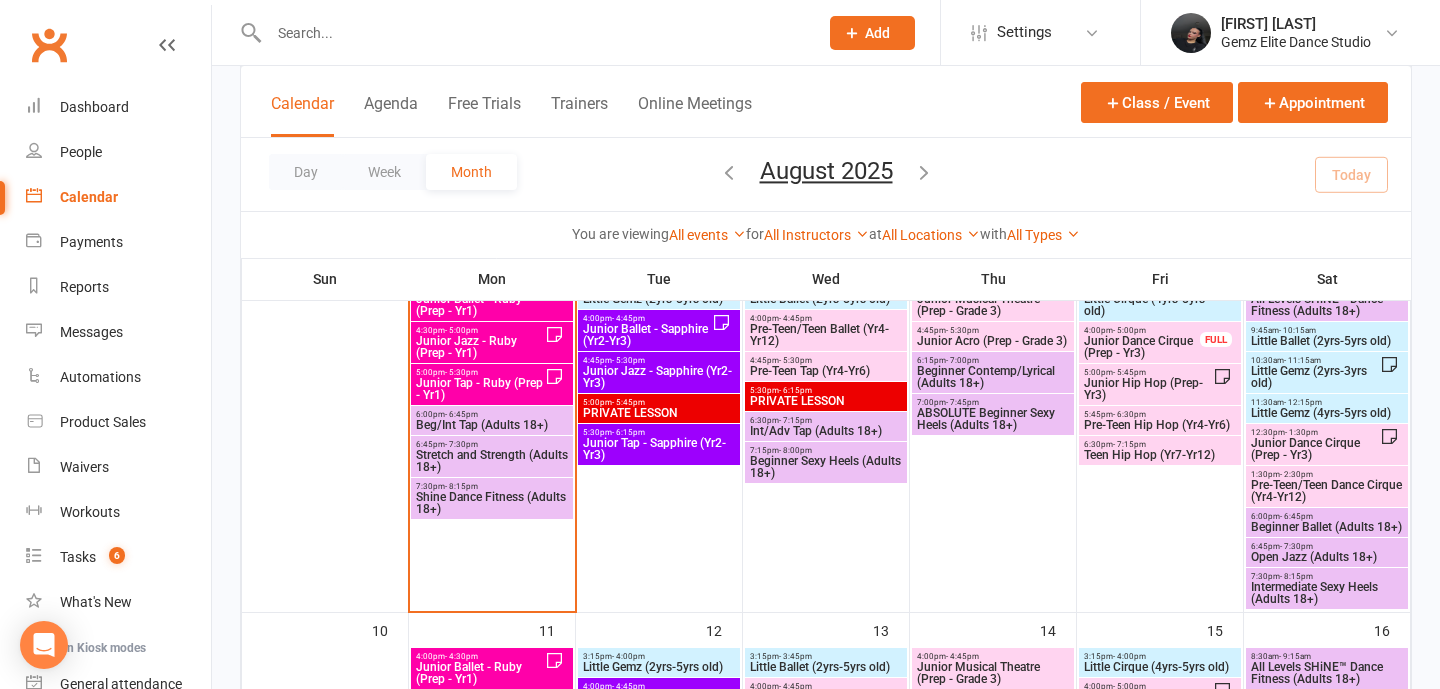 click on "Junior Jazz - Ruby (Prep - Yr1)" at bounding box center (480, 347) 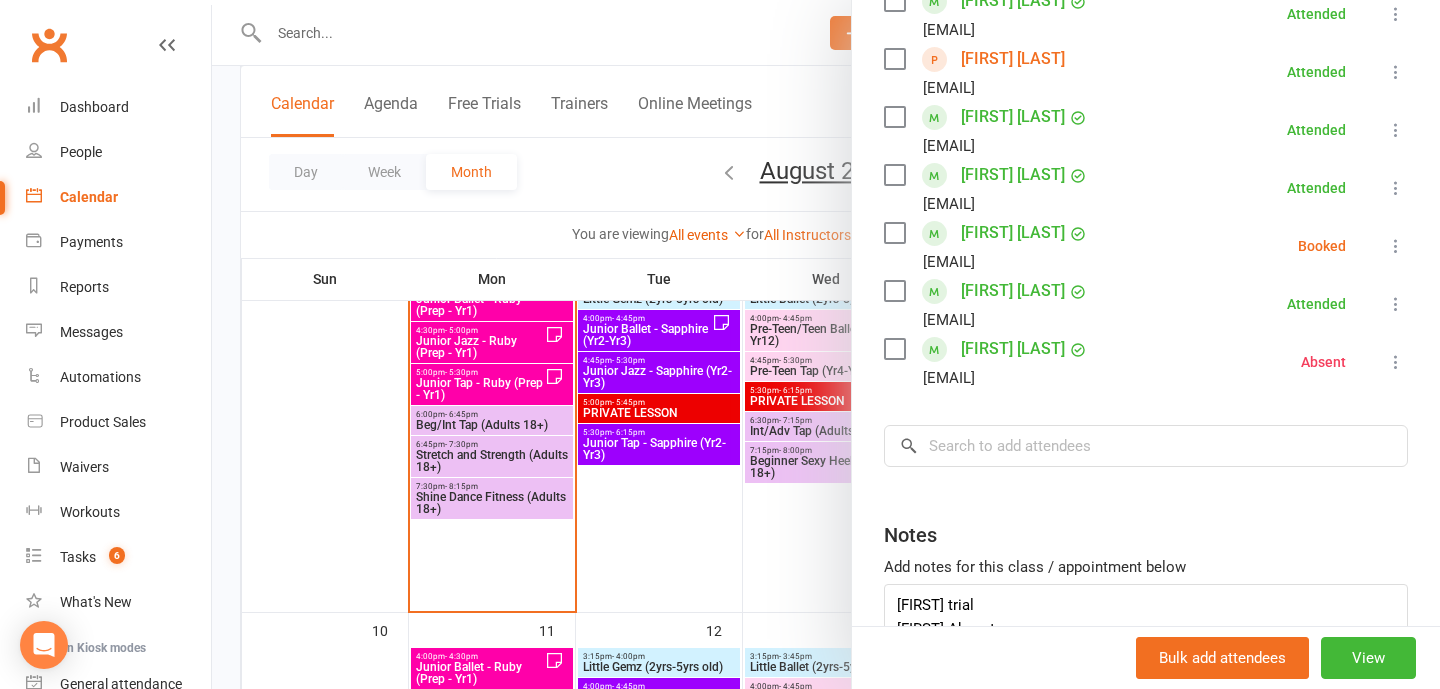 scroll, scrollTop: 424, scrollLeft: 0, axis: vertical 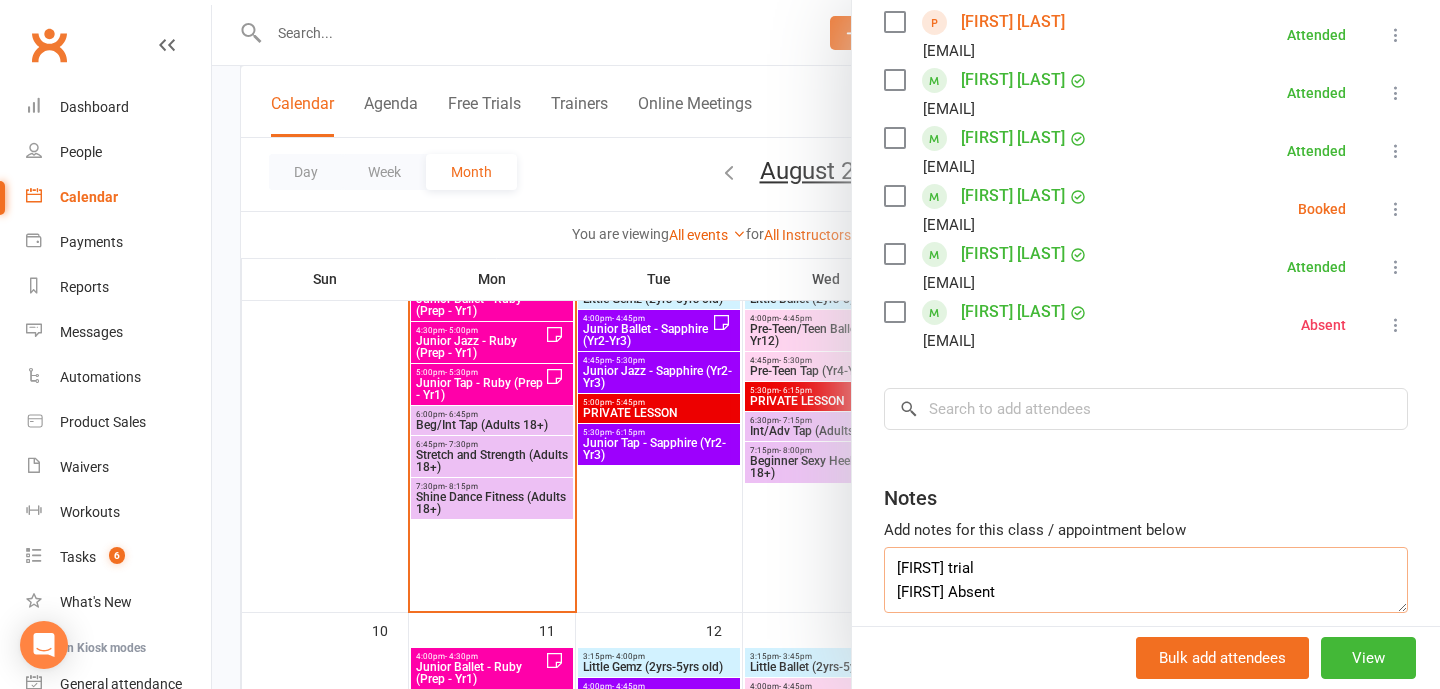 click on "[FIRST] trial
[FIRST] Absent" at bounding box center [1146, 580] 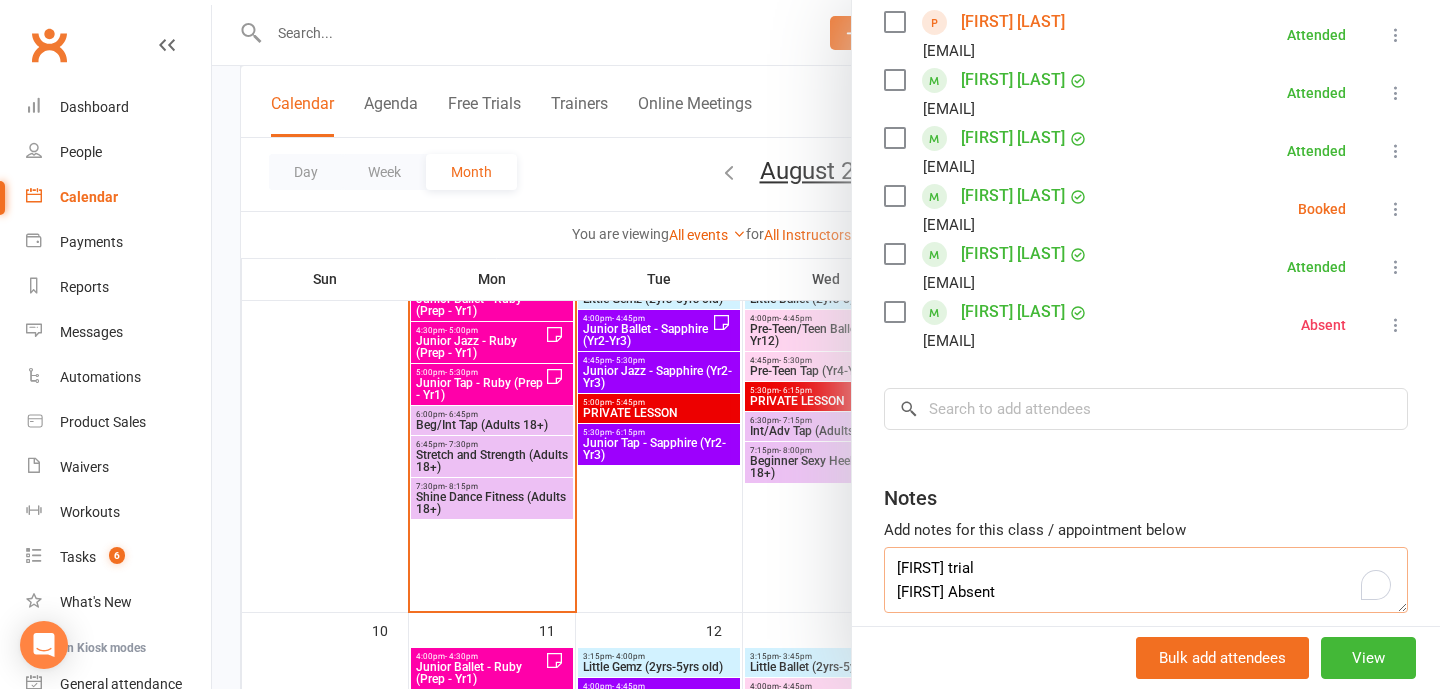scroll, scrollTop: 12, scrollLeft: 0, axis: vertical 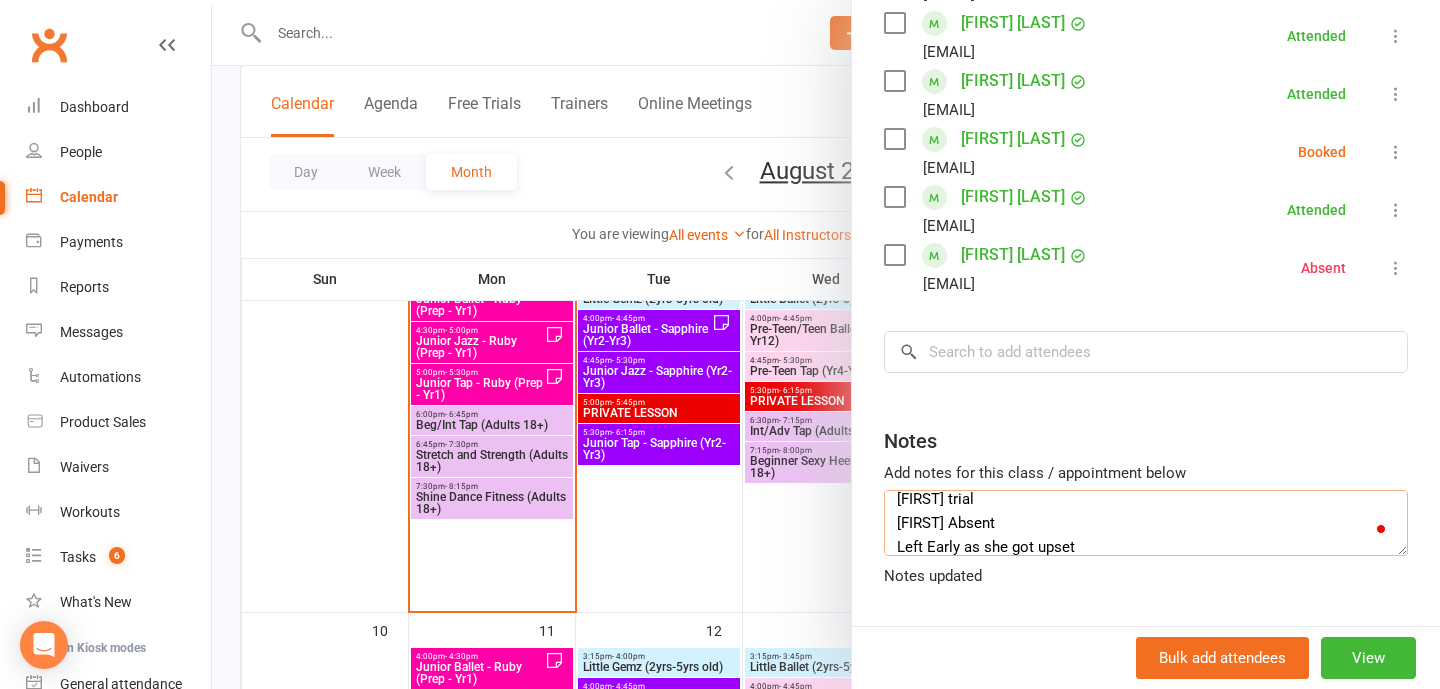 click on "[FIRST] trial
[FIRST] Absent
Left Early as she got upset" at bounding box center [1146, 523] 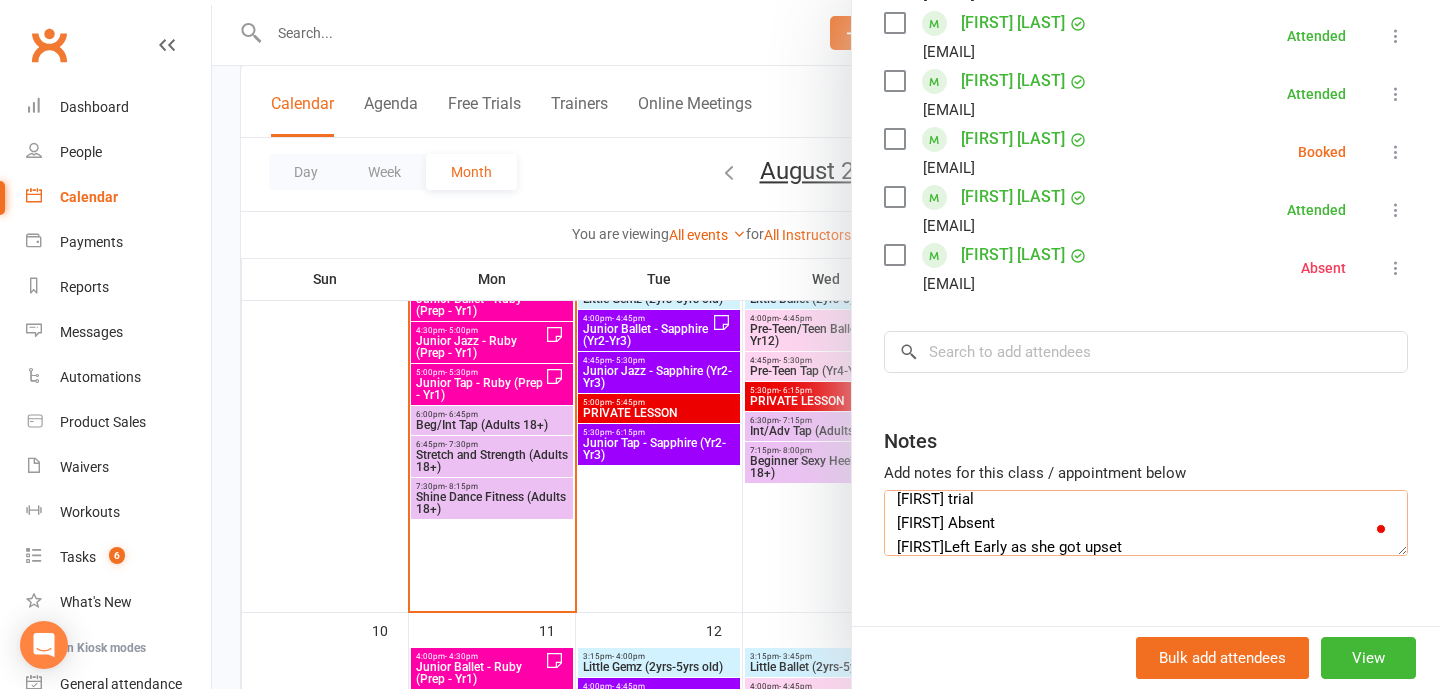 scroll, scrollTop: 12, scrollLeft: 0, axis: vertical 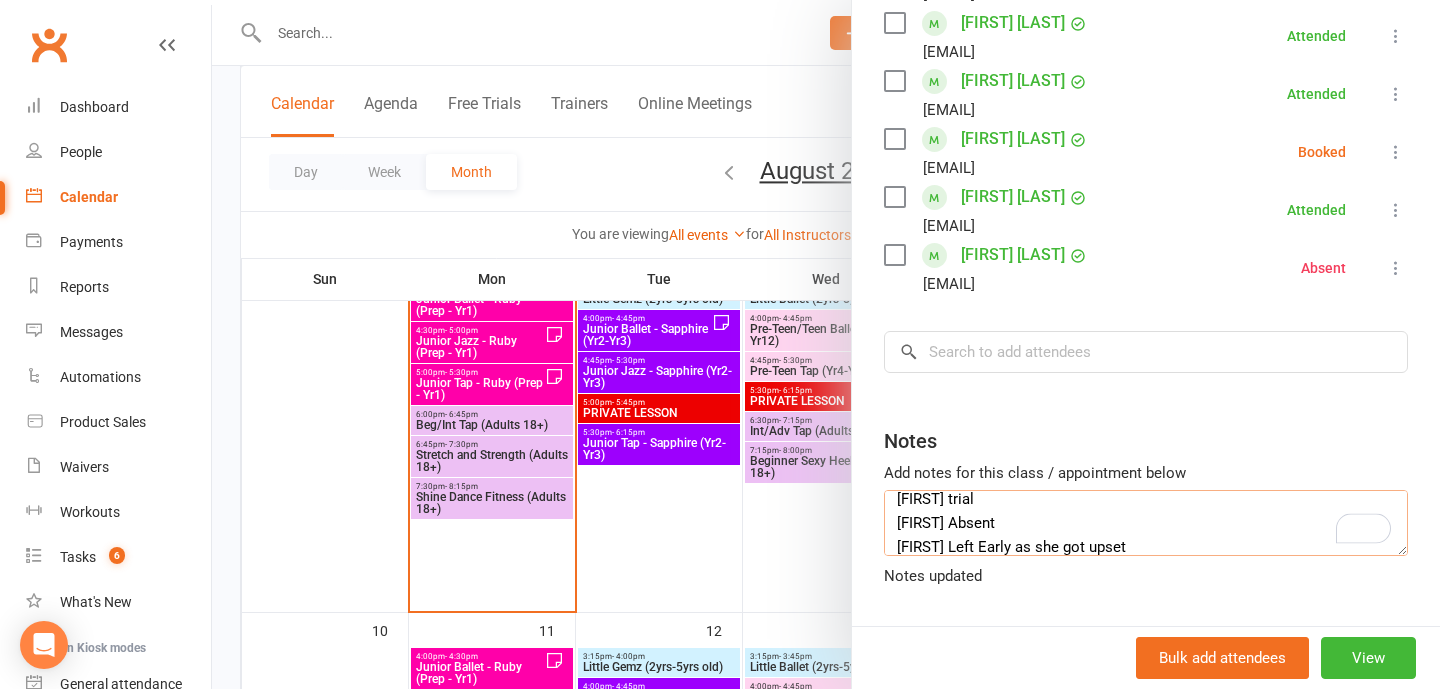 type on "[FIRST] trial
[FIRST] Absent
[FIRST] Left Early as she got upset" 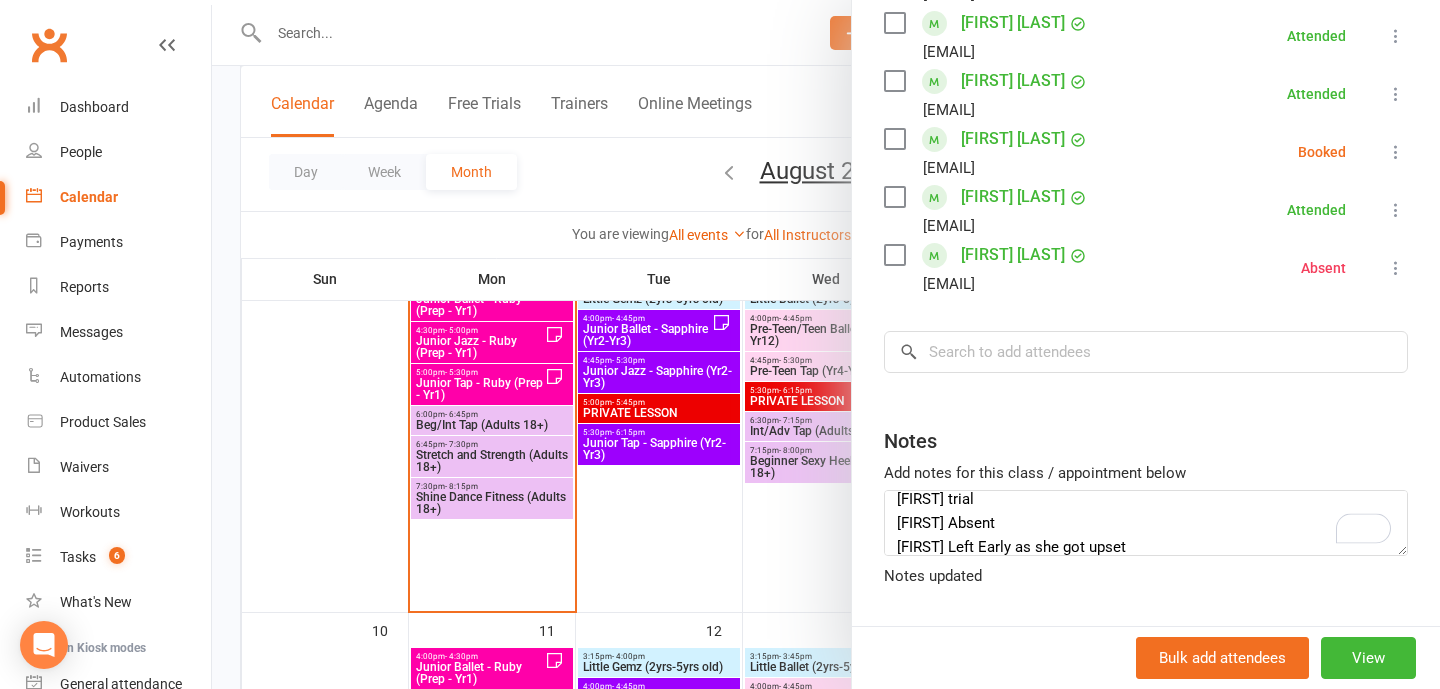 click at bounding box center (1396, 152) 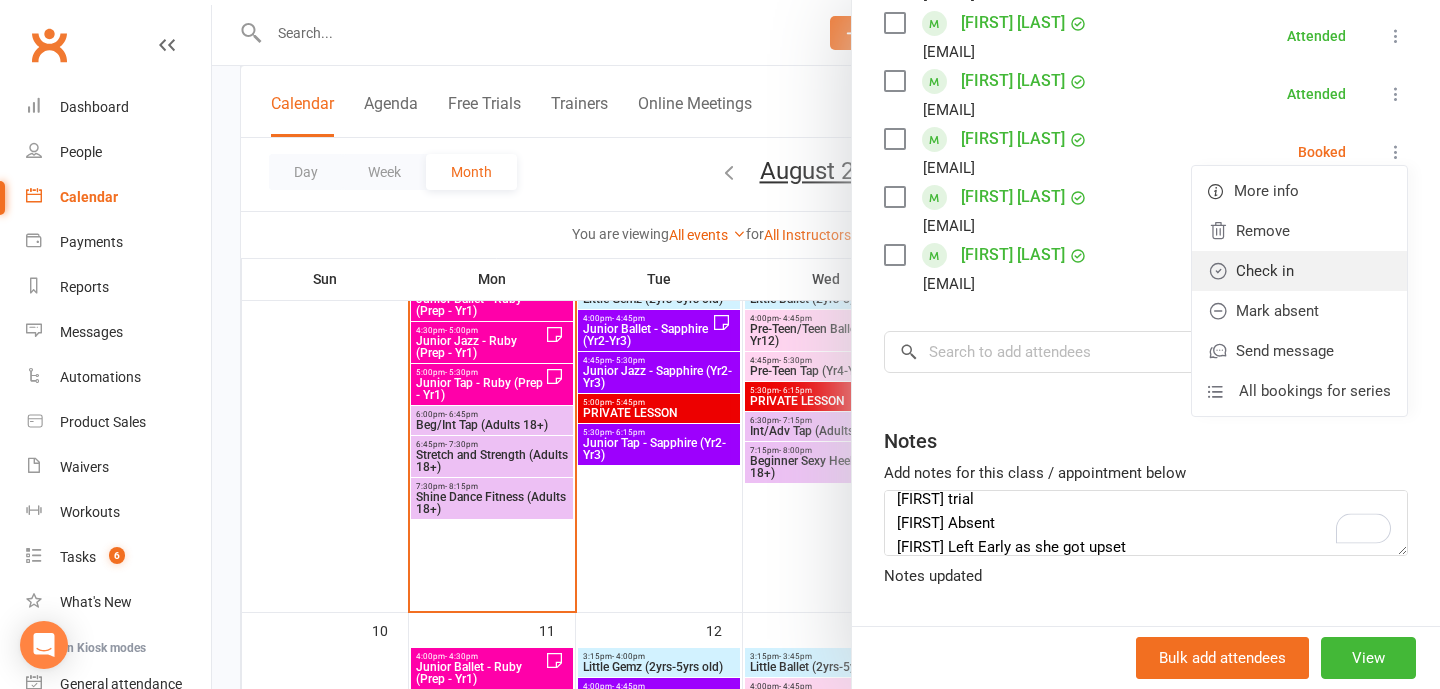 click on "Check in" at bounding box center [1299, 271] 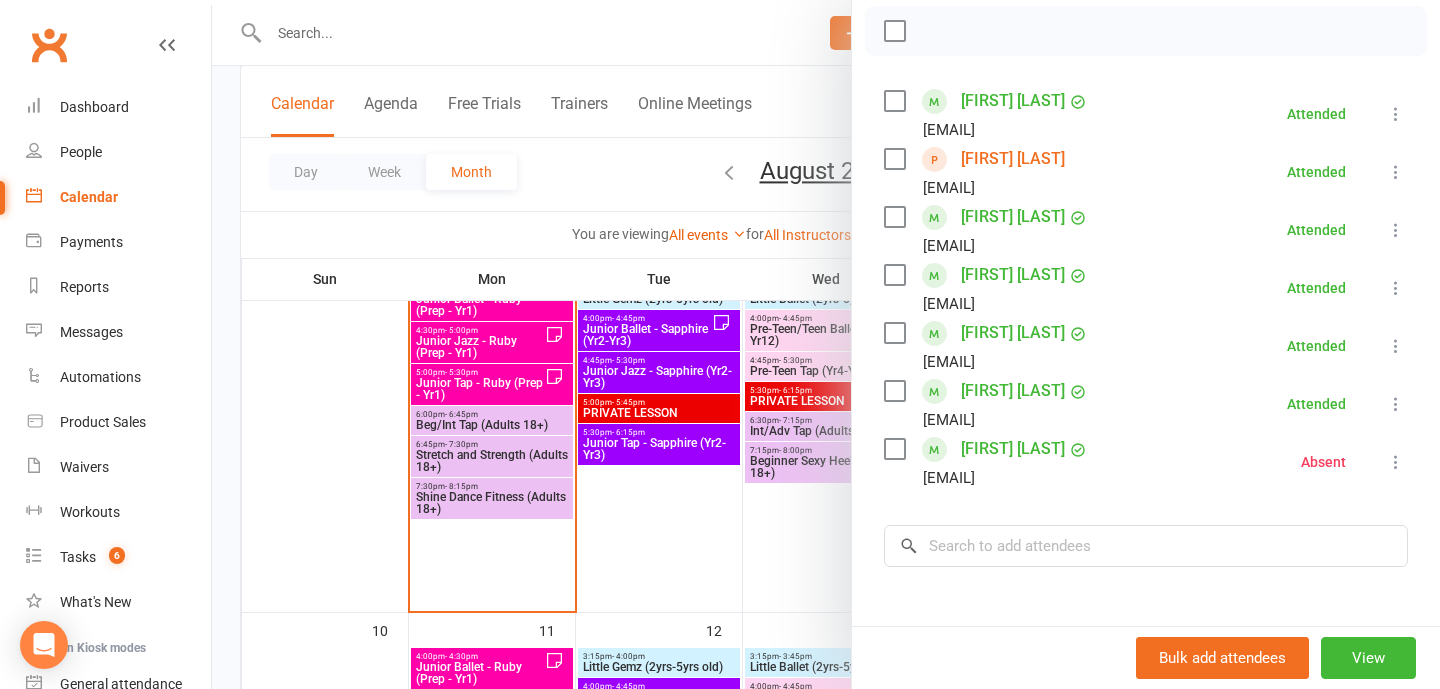 scroll, scrollTop: 283, scrollLeft: 0, axis: vertical 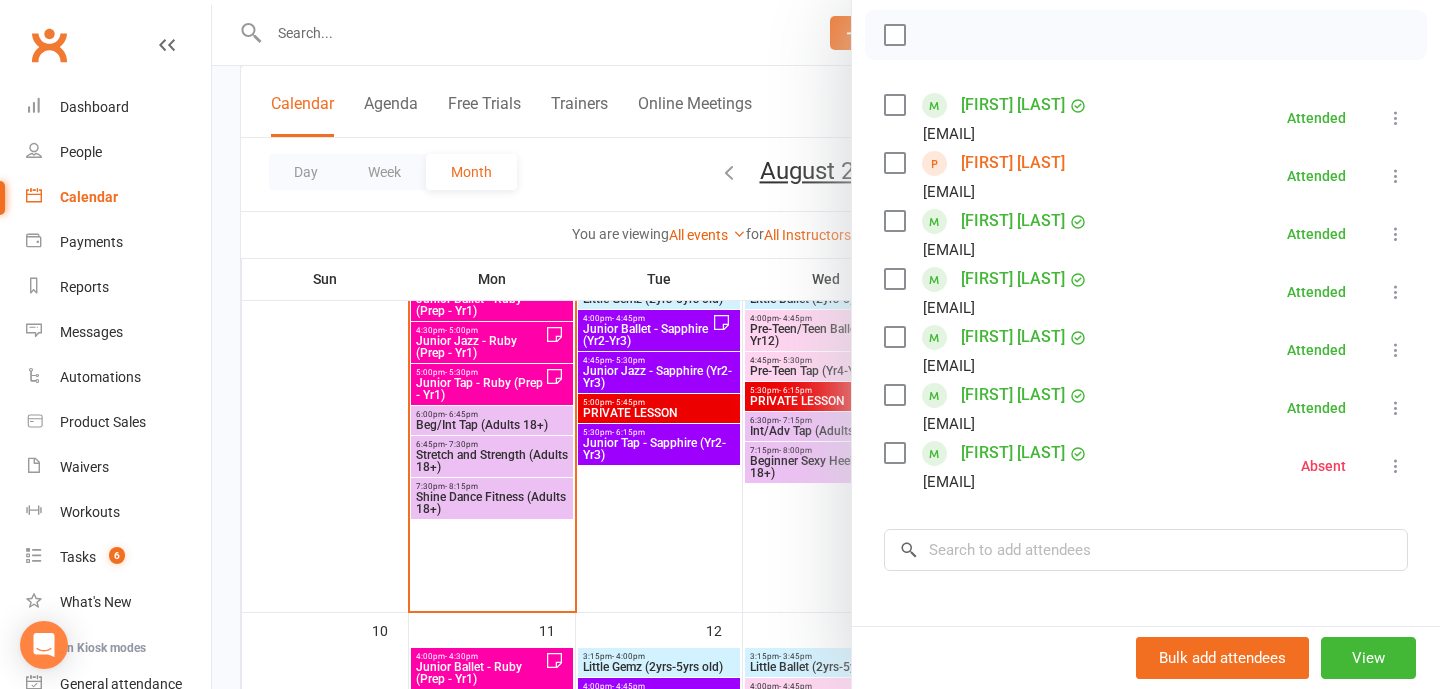 click at bounding box center (826, 344) 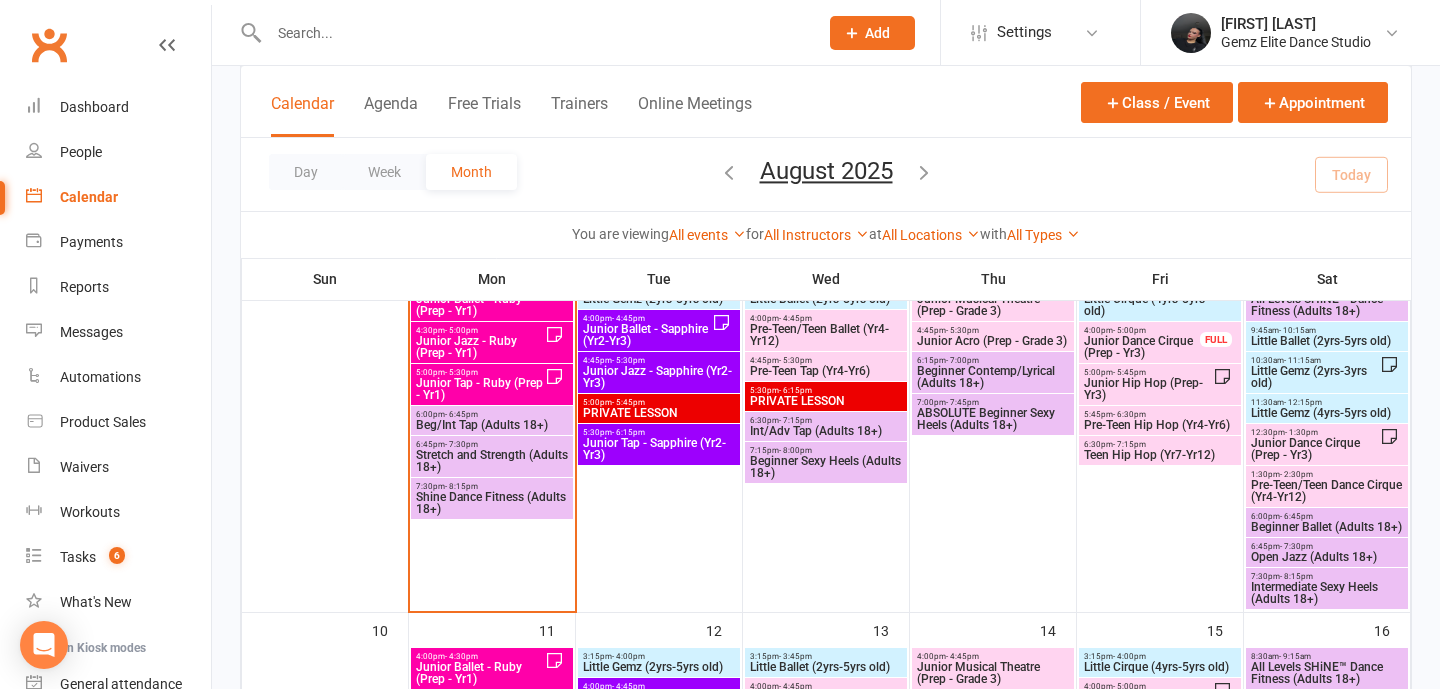 click on "Junior Ballet - Ruby (Prep - Yr1)" at bounding box center [480, 305] 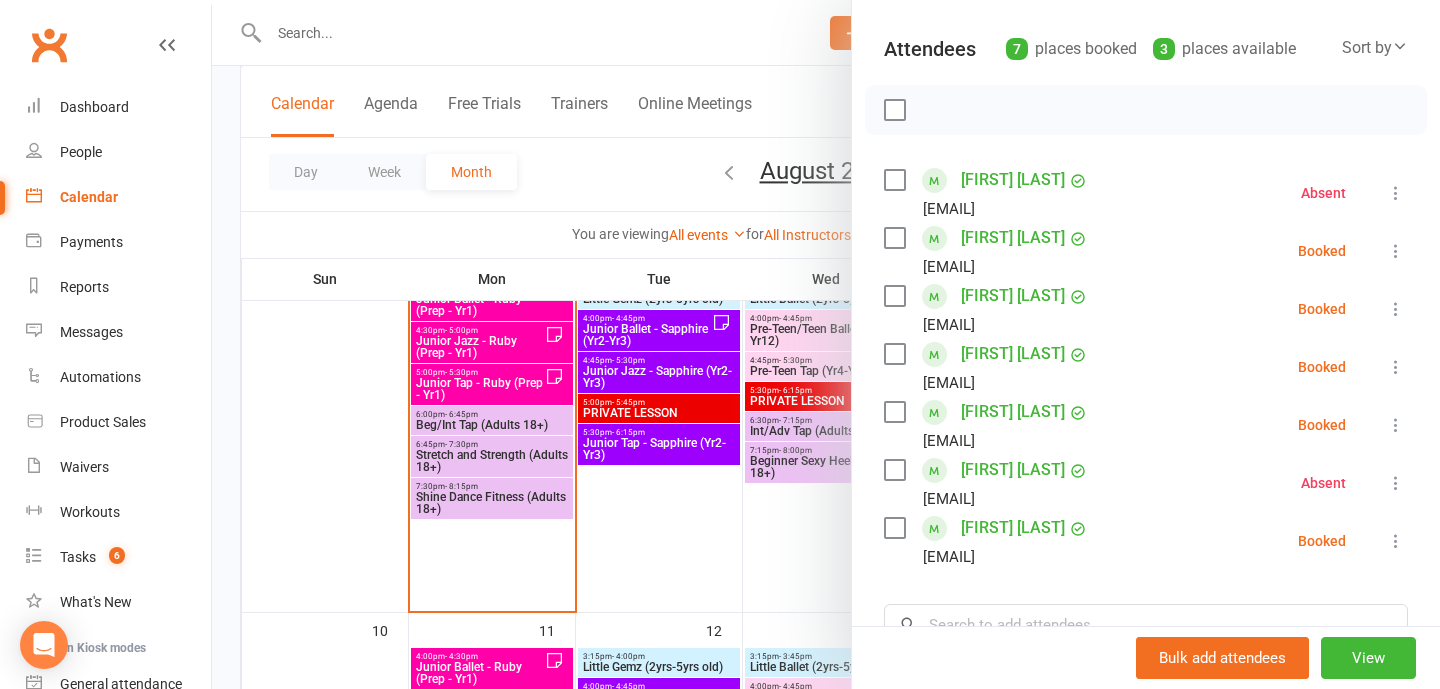 scroll, scrollTop: 213, scrollLeft: 0, axis: vertical 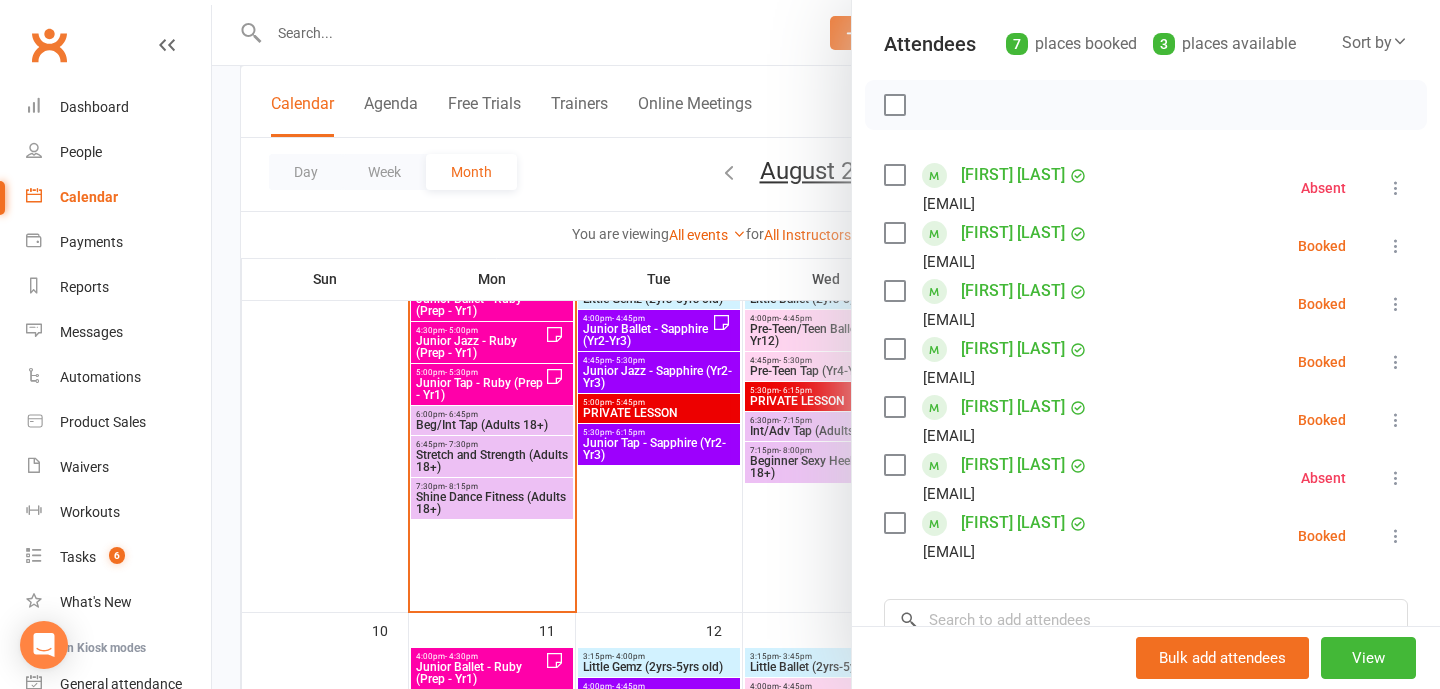click at bounding box center (1396, 246) 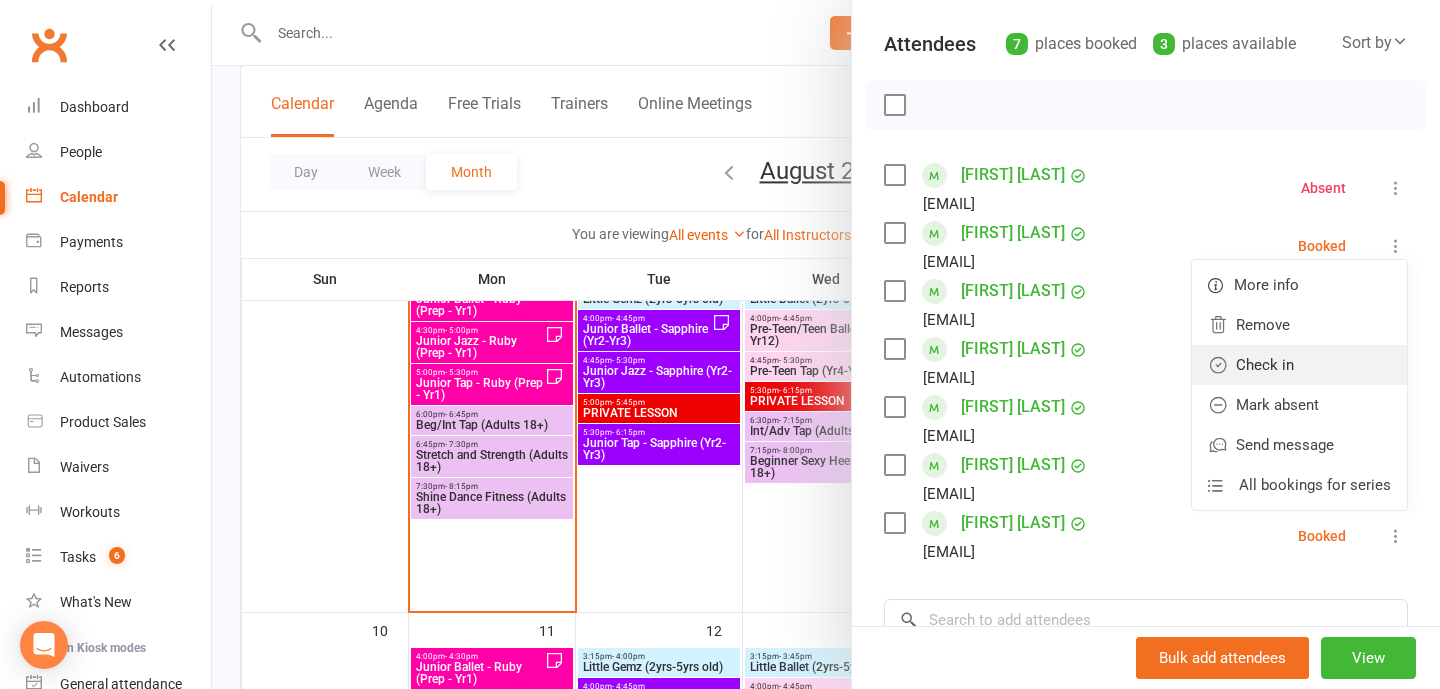 click on "Check in" at bounding box center (1299, 365) 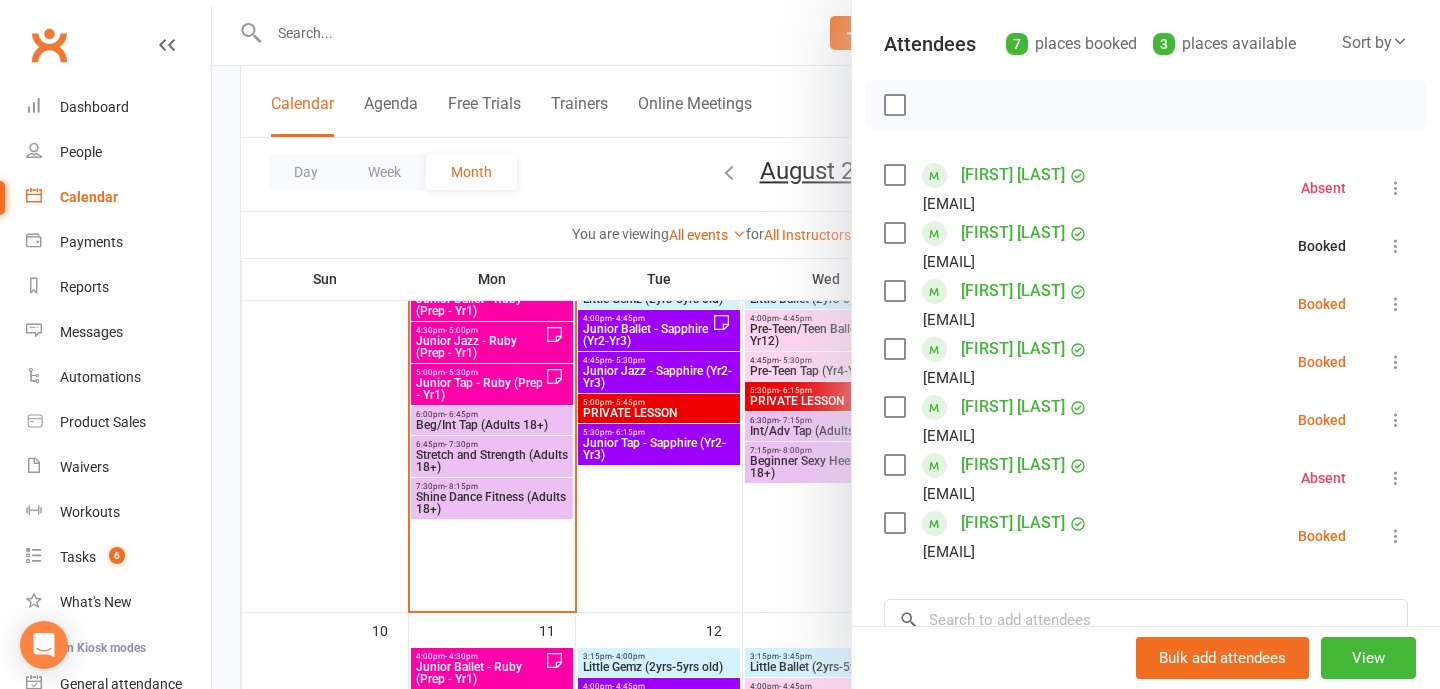 click at bounding box center [1396, 304] 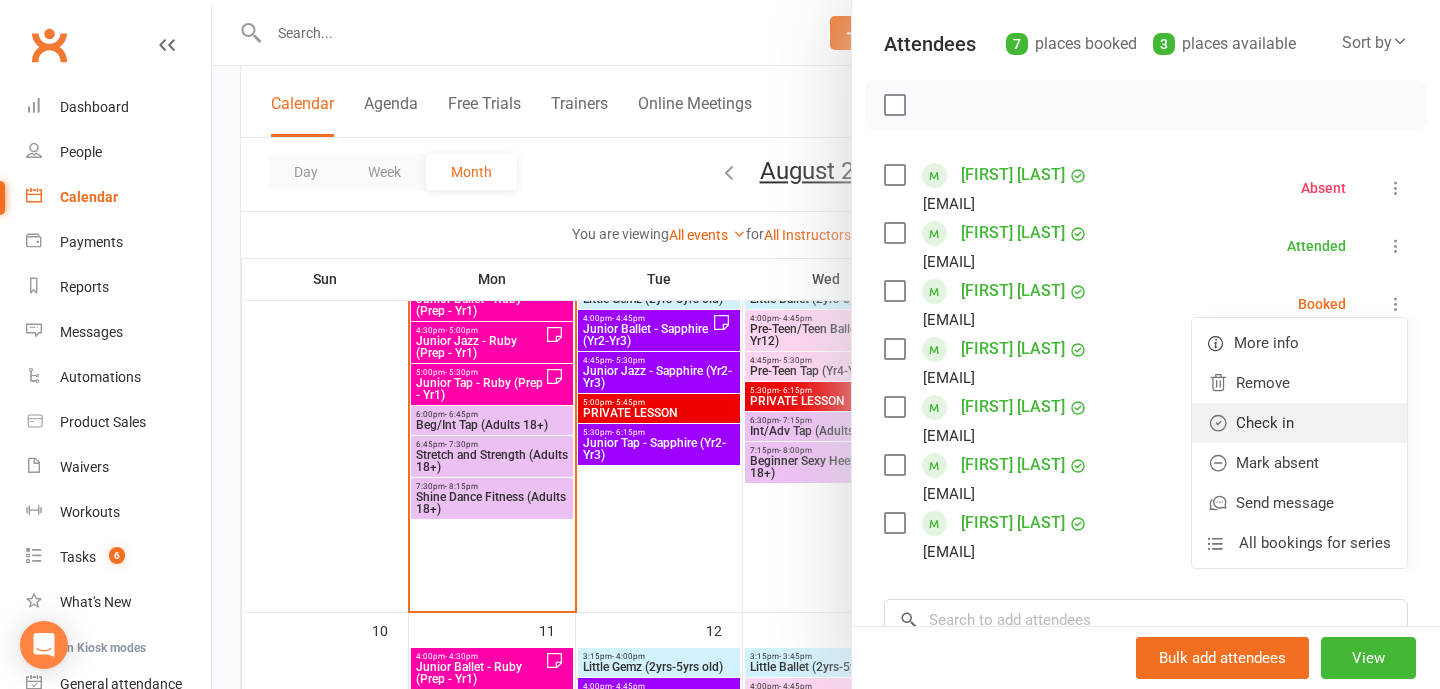 click on "Check in" at bounding box center [1299, 423] 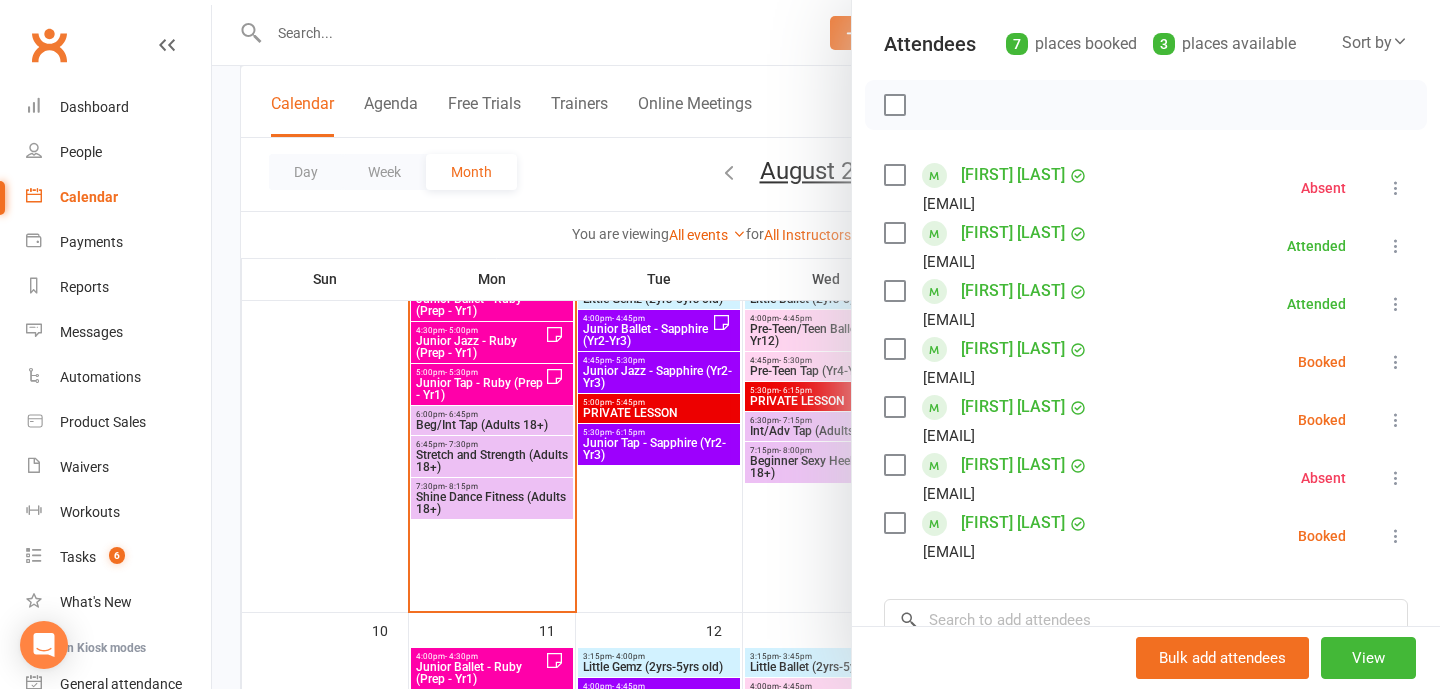click at bounding box center [1396, 362] 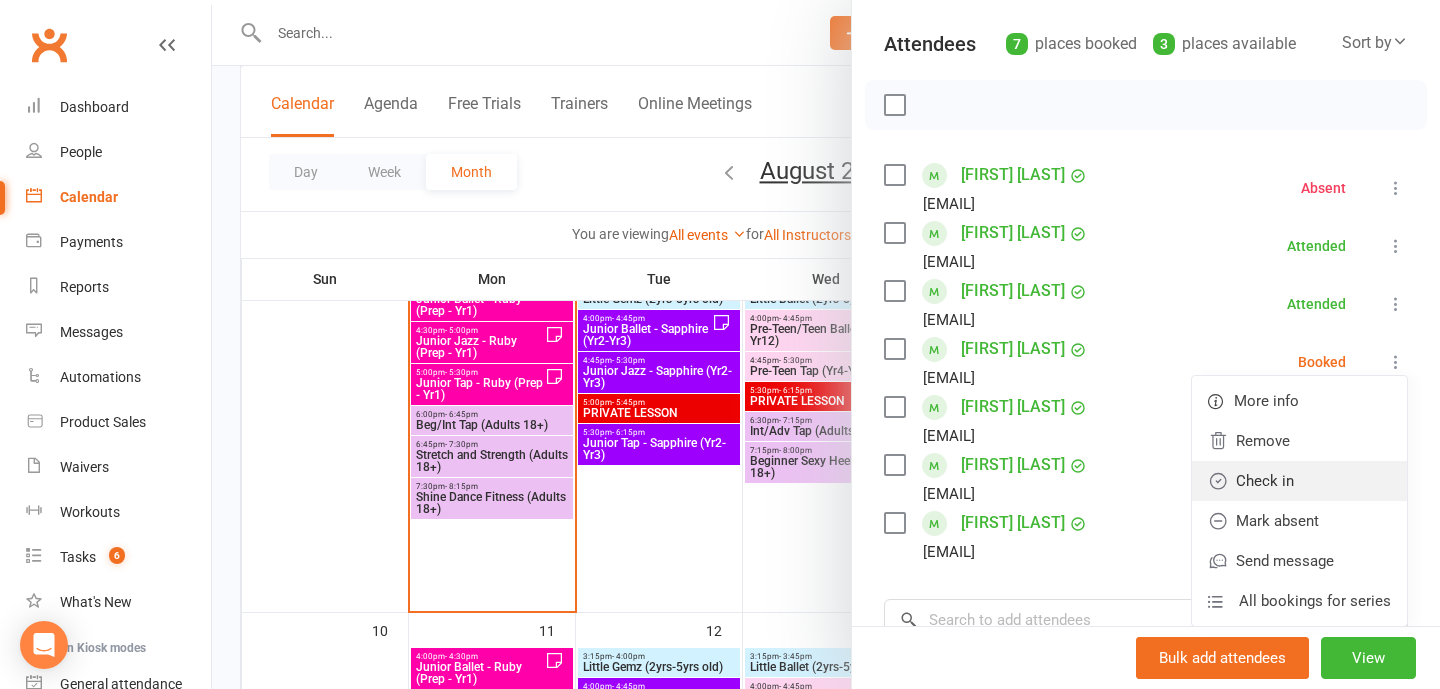 click on "Check in" at bounding box center [1299, 481] 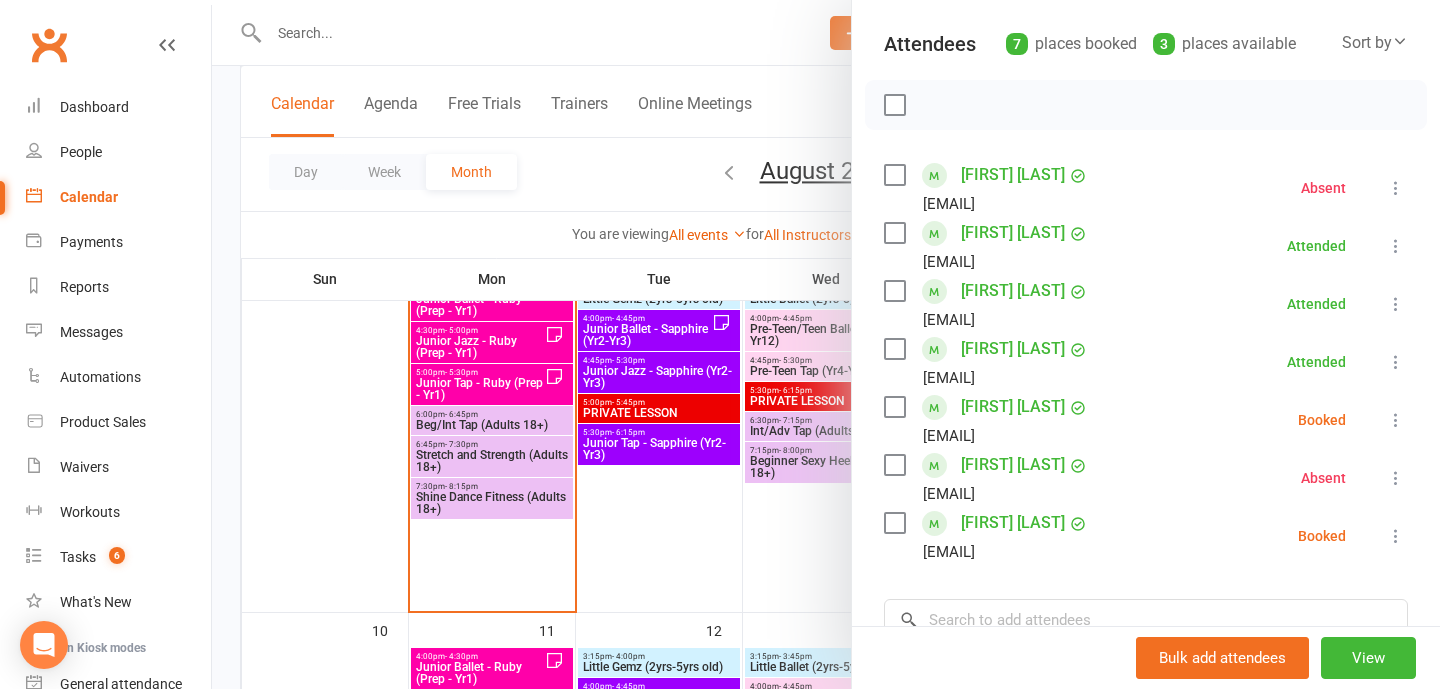 click at bounding box center [1396, 420] 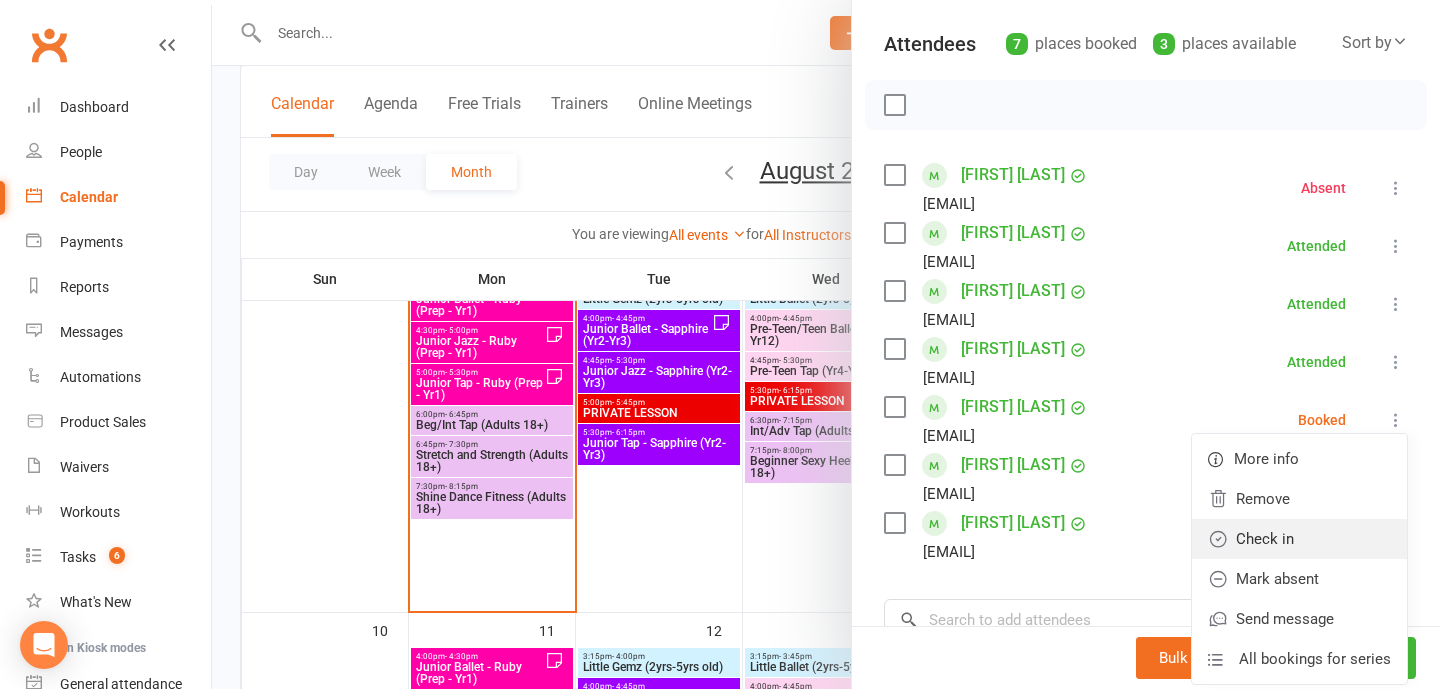 click on "Check in" at bounding box center [1299, 539] 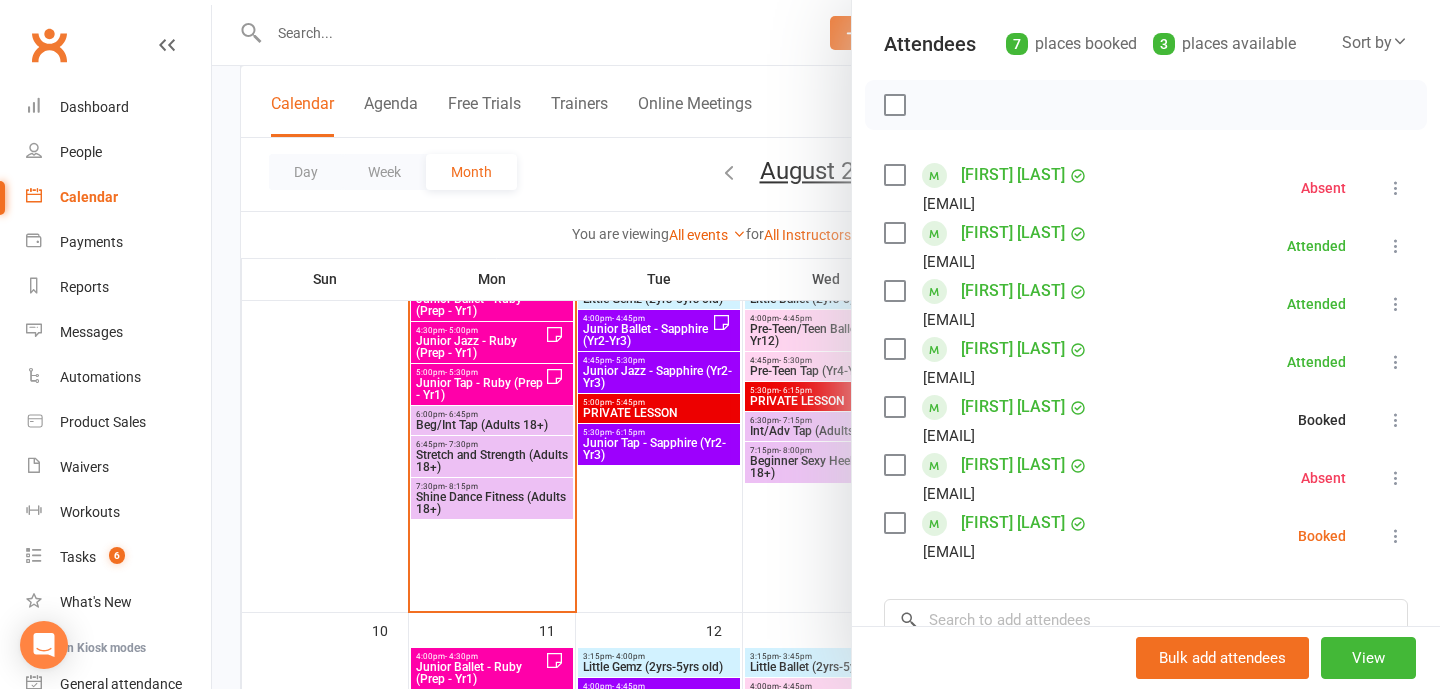 click at bounding box center [1396, 536] 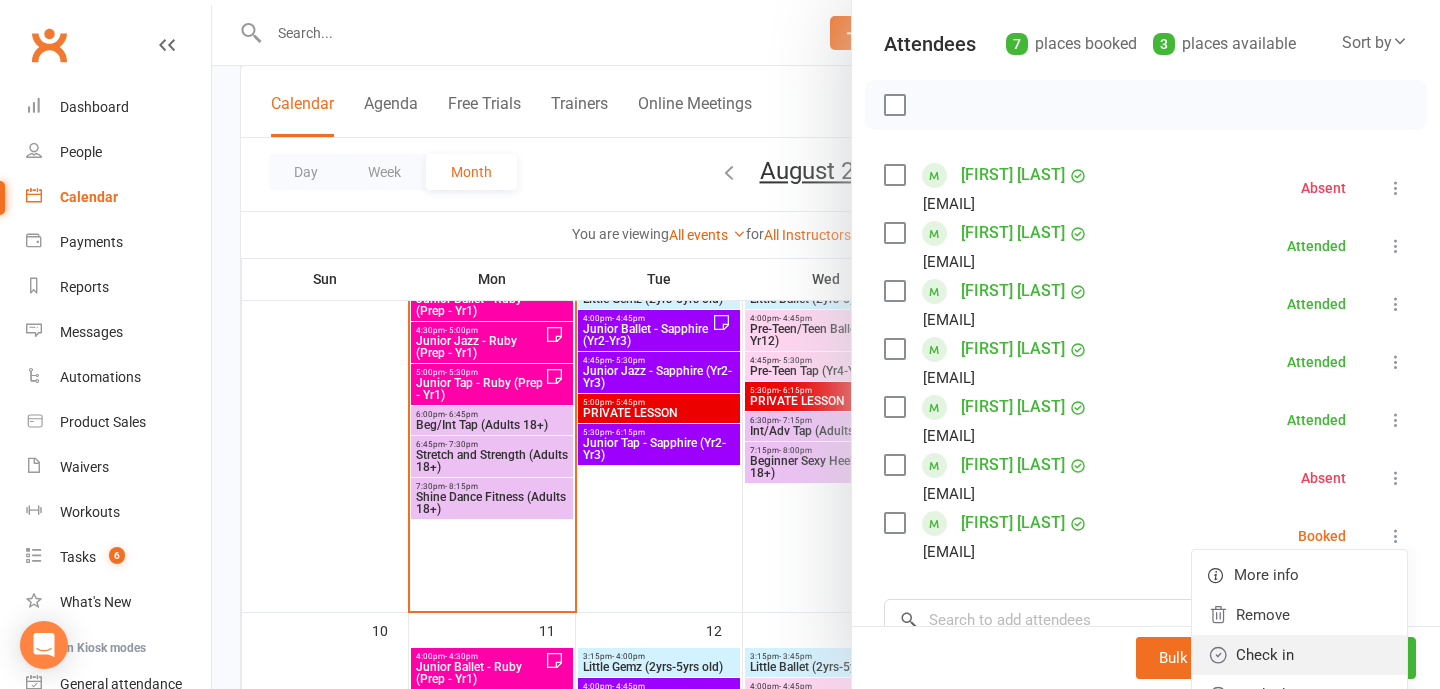click on "Check in" at bounding box center (1299, 655) 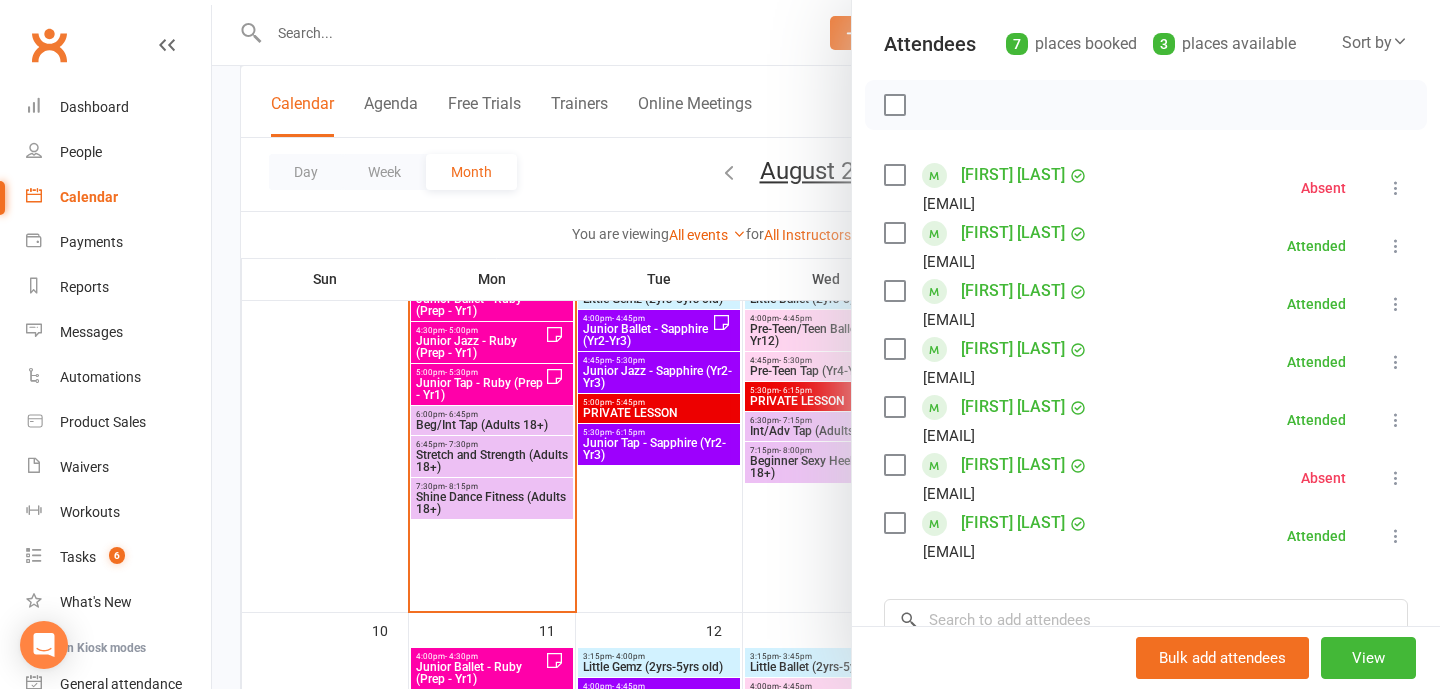 click at bounding box center (826, 344) 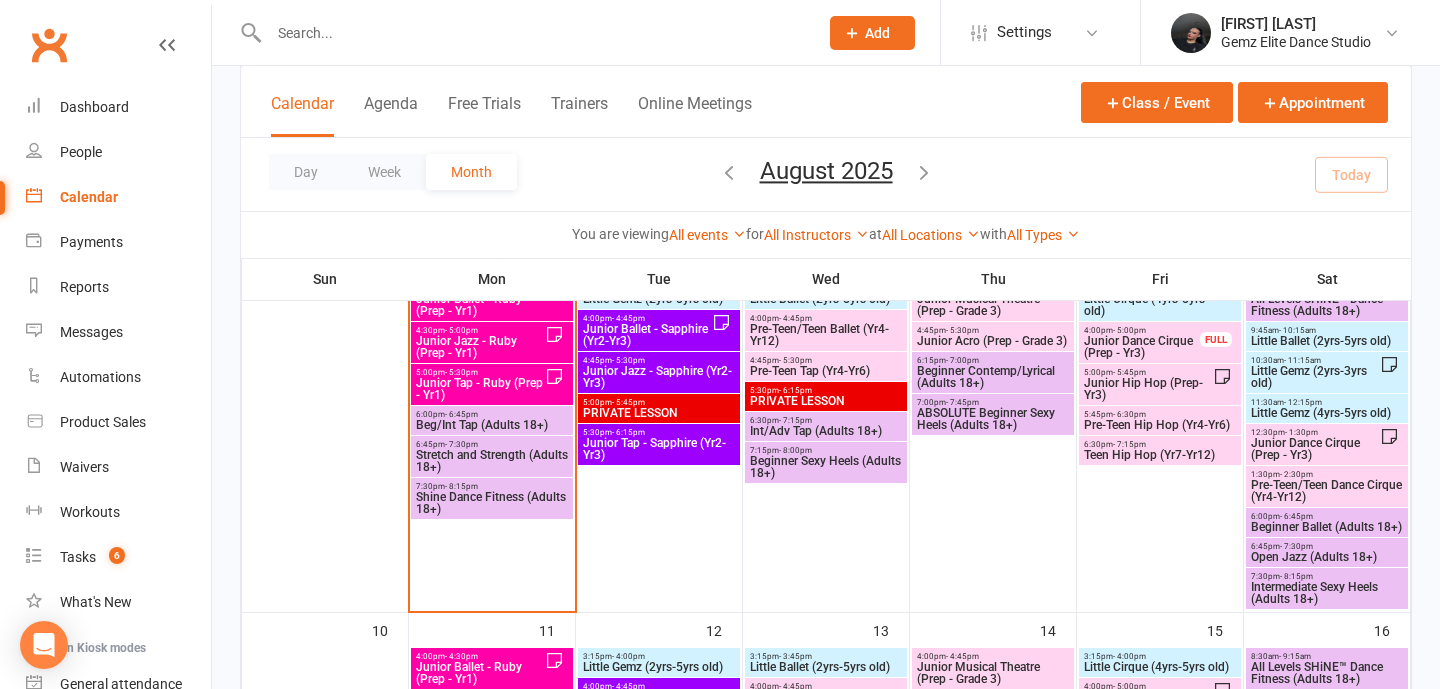 click on "Beg/Int Tap (Adults 18+)" at bounding box center [492, 425] 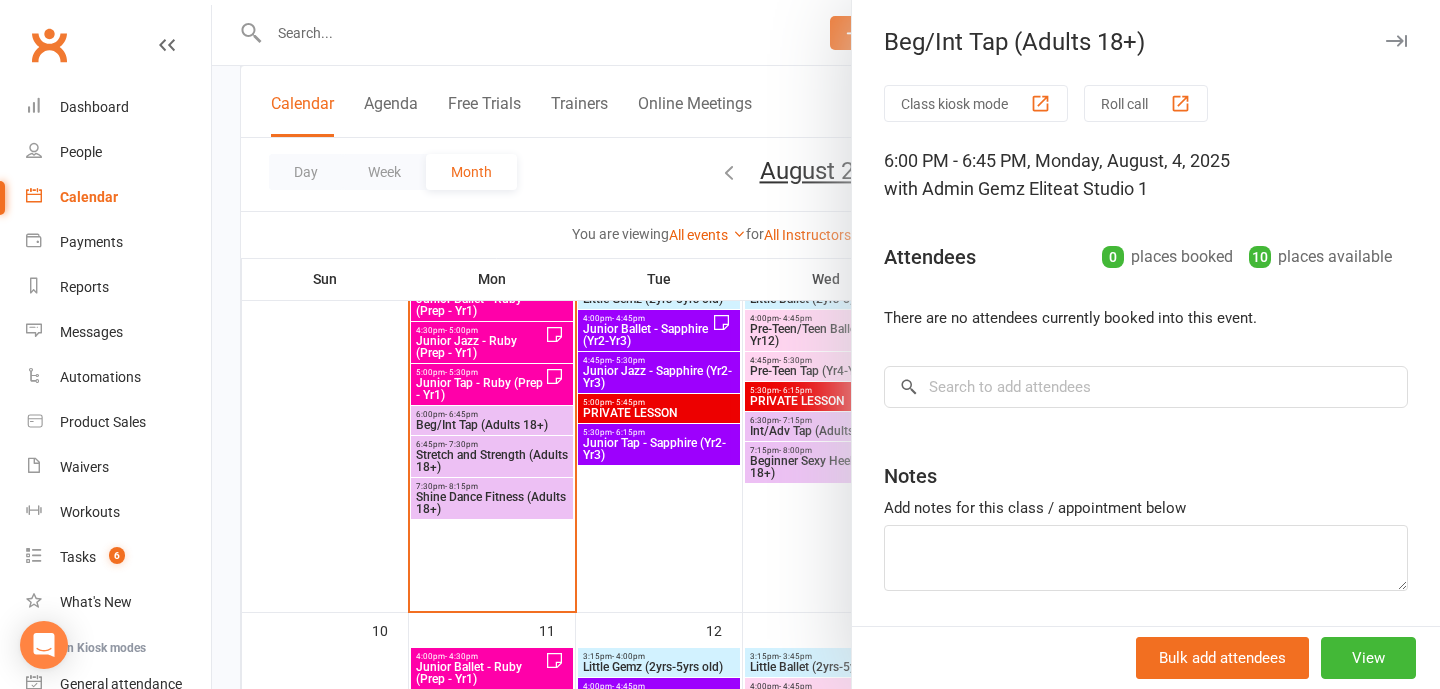 click at bounding box center [826, 344] 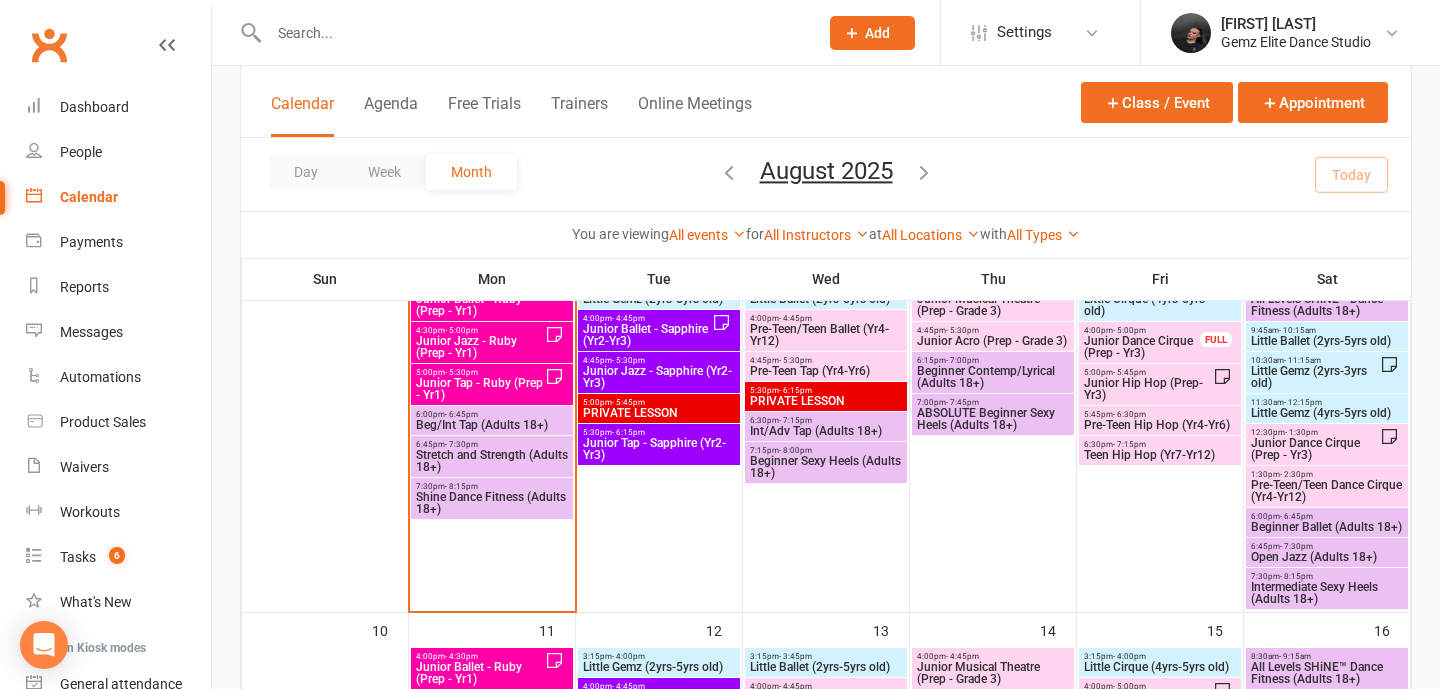 click on "Beg/Int Tap (Adults 18+)" at bounding box center [492, 425] 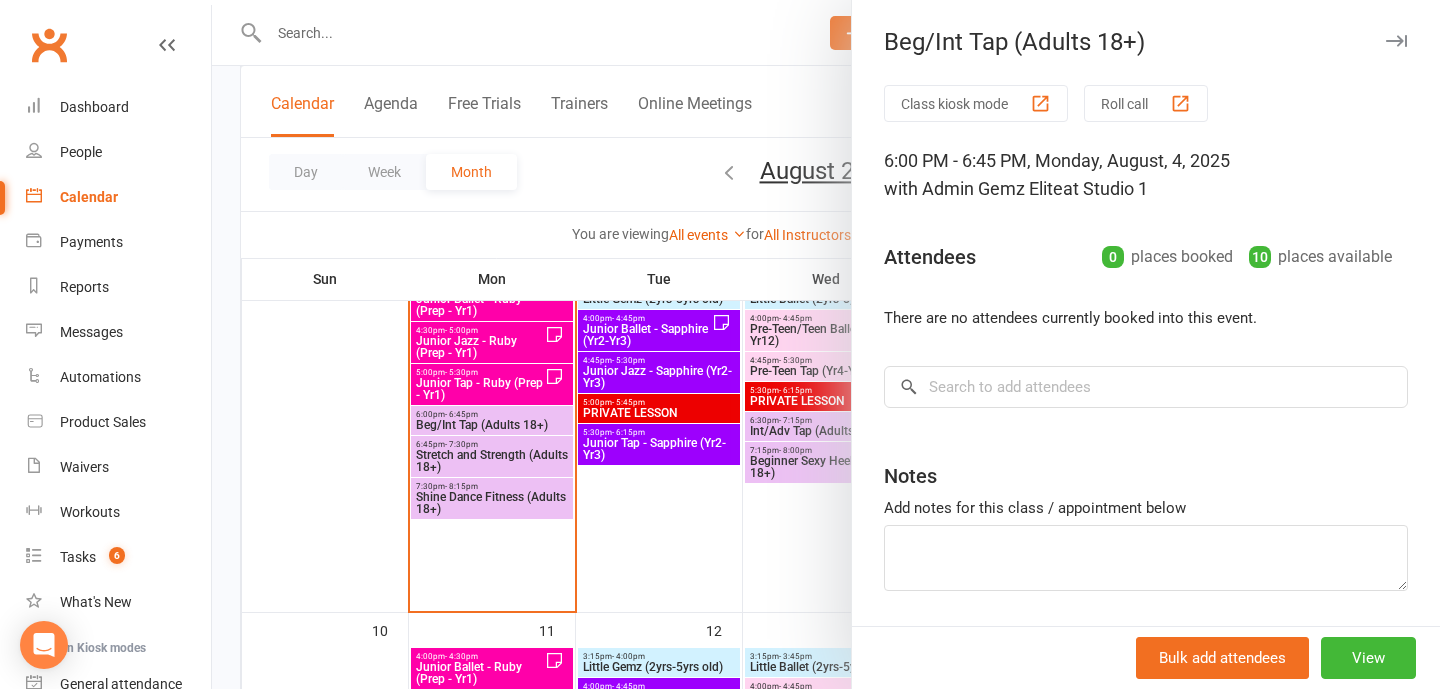 click at bounding box center (826, 344) 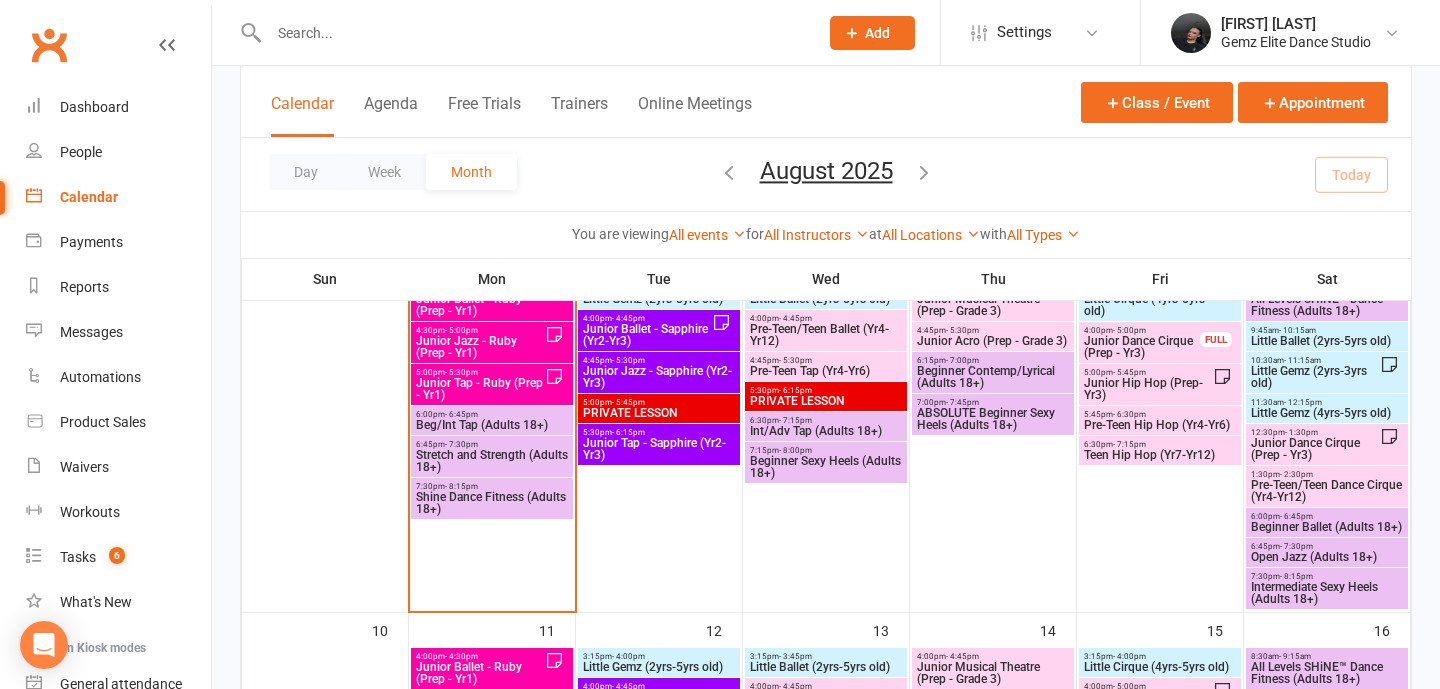 click on "Stretch and Strength (Adults 18+)" at bounding box center (492, 461) 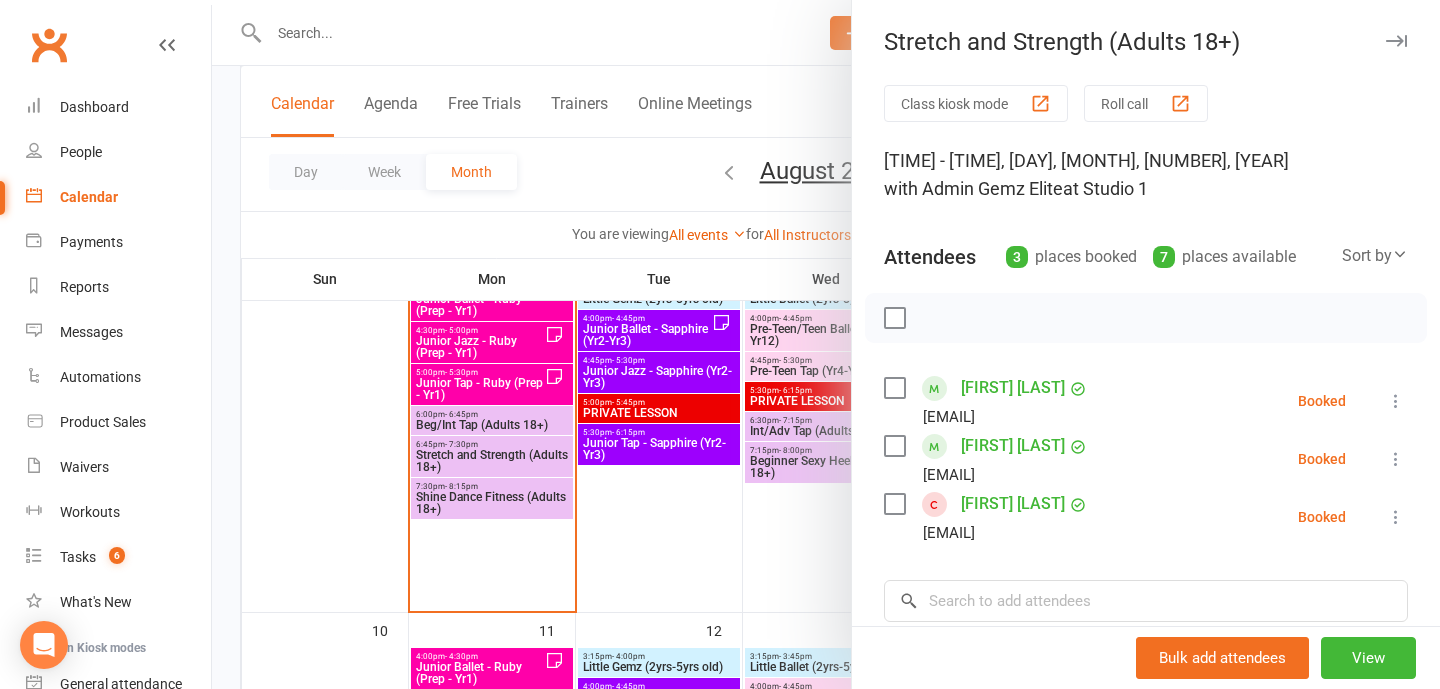 click on "[FIRST] [LAST]  [EMAIL] Booked More info  Remove  Check in  Mark absent  Send message  All bookings for series" at bounding box center [1146, 401] 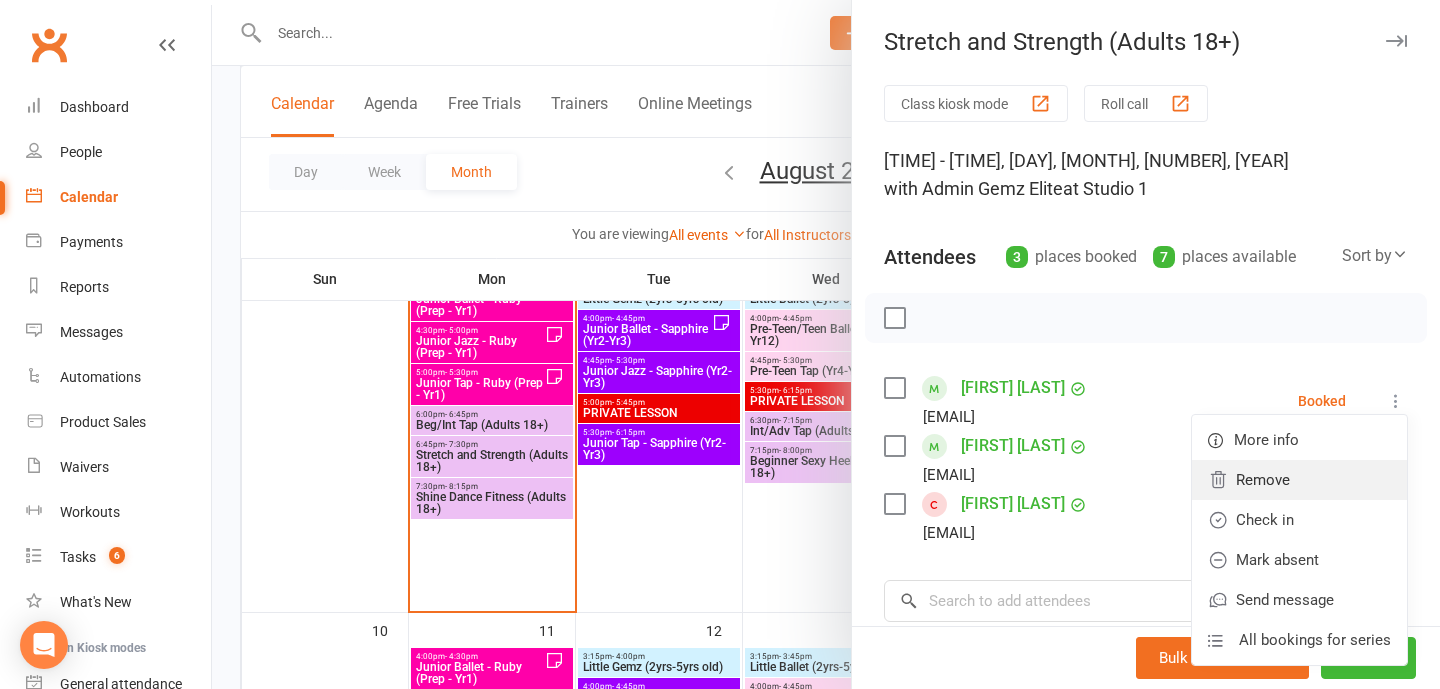 click on "Remove" at bounding box center [1299, 480] 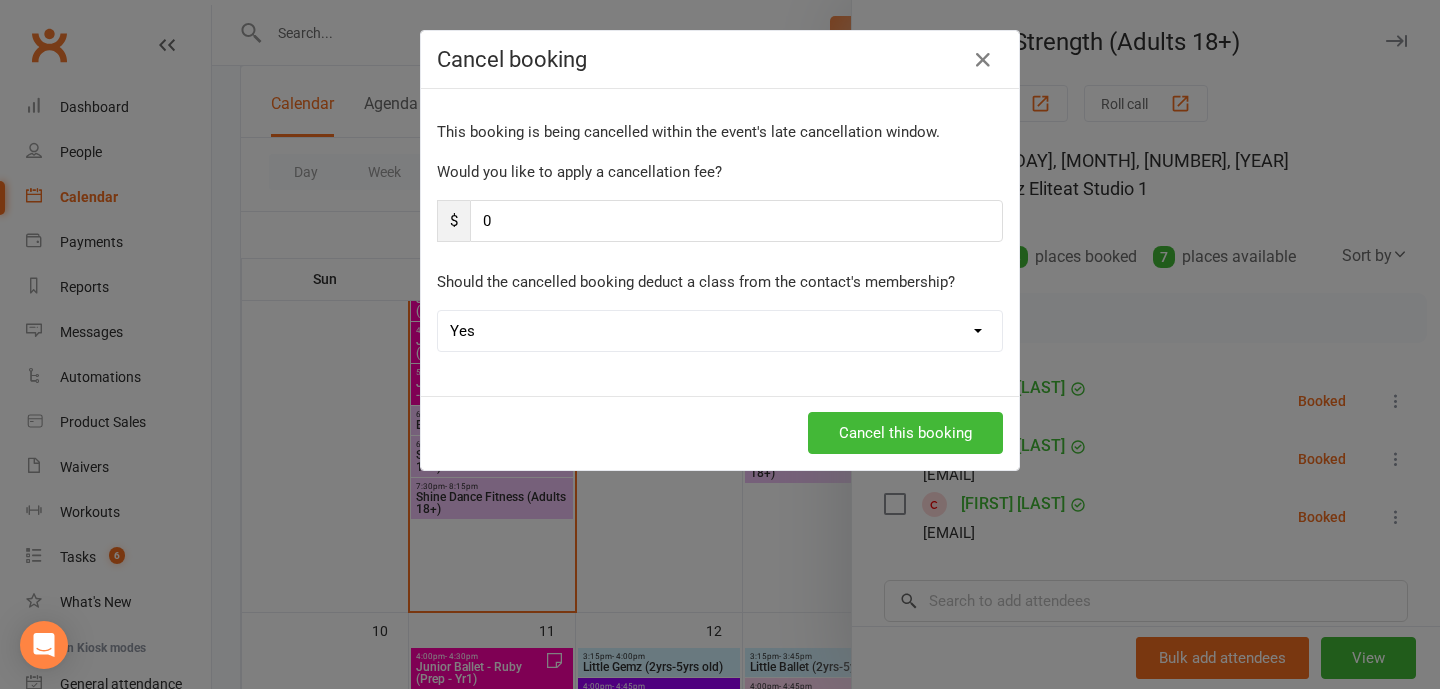 click on "Yes No" at bounding box center (720, 331) 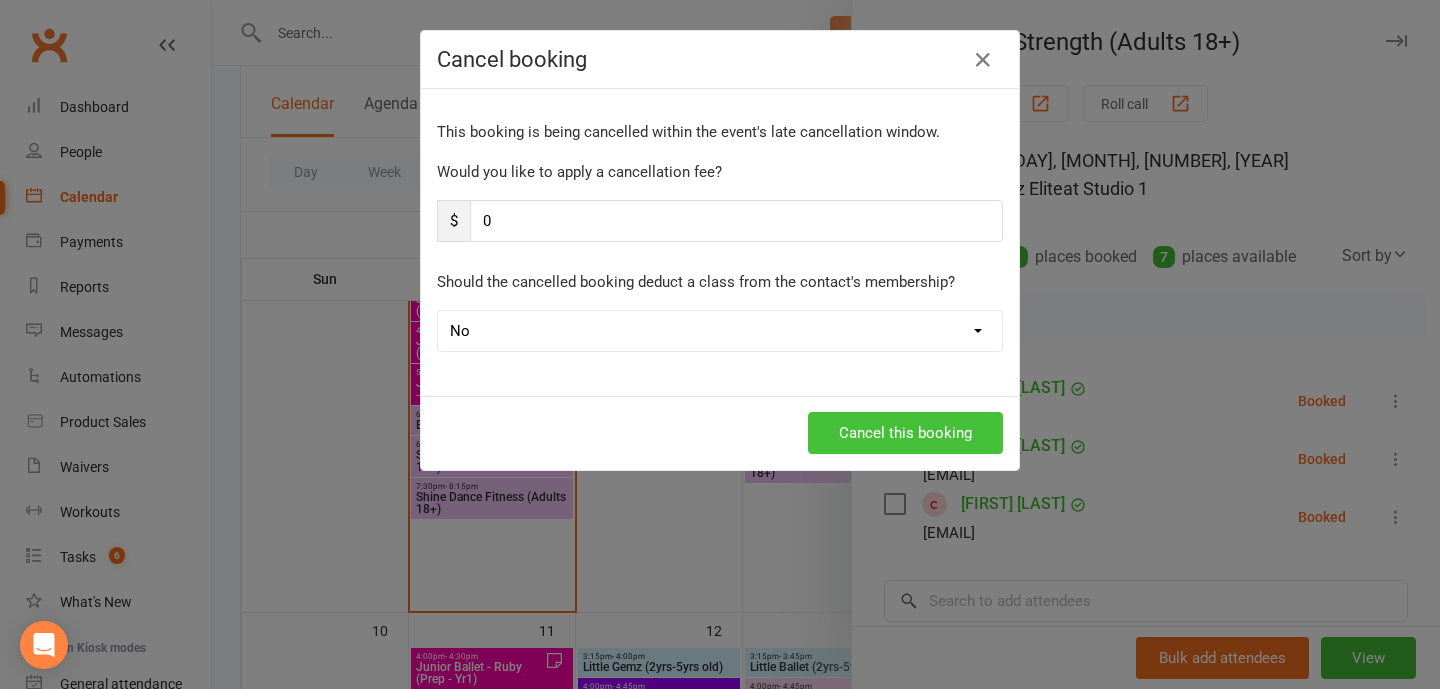 click on "Cancel this booking" at bounding box center [905, 433] 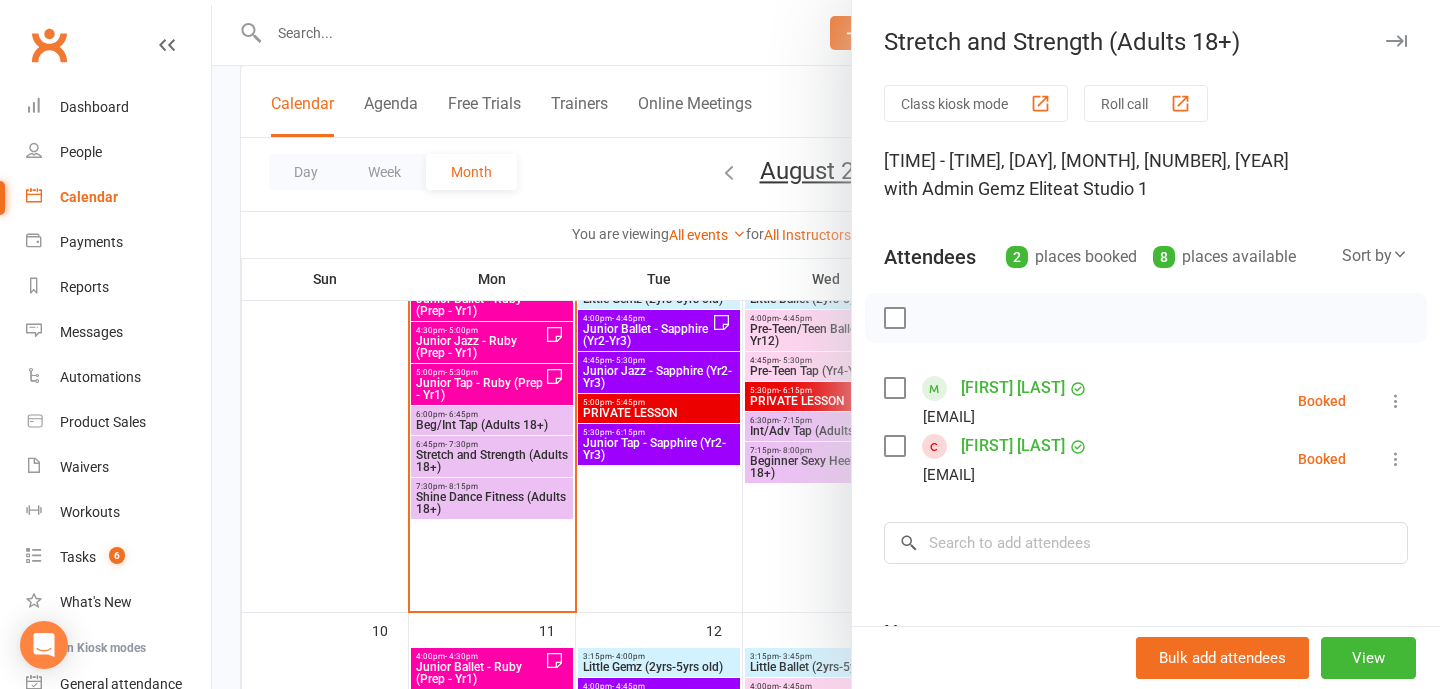 click at bounding box center (826, 344) 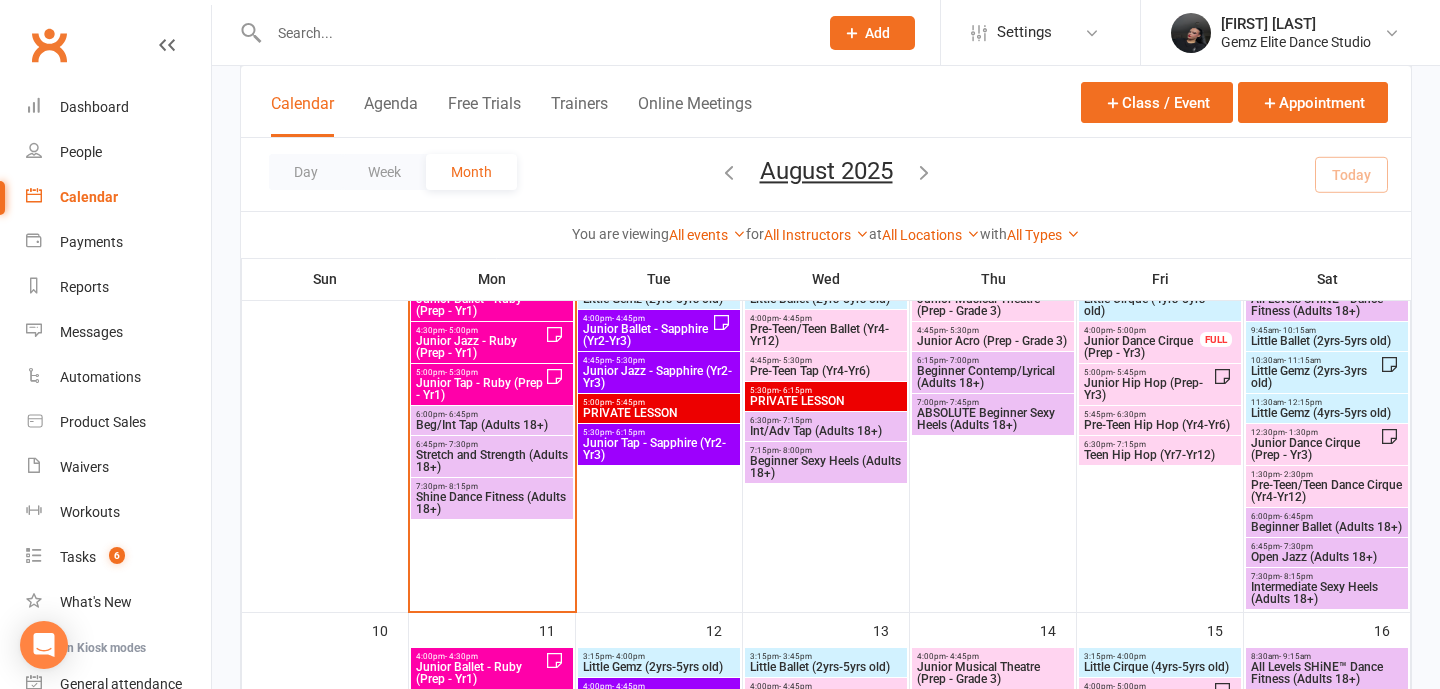 click on "Junior Ballet - Sapphire (Yr2-Yr3)" at bounding box center (647, 335) 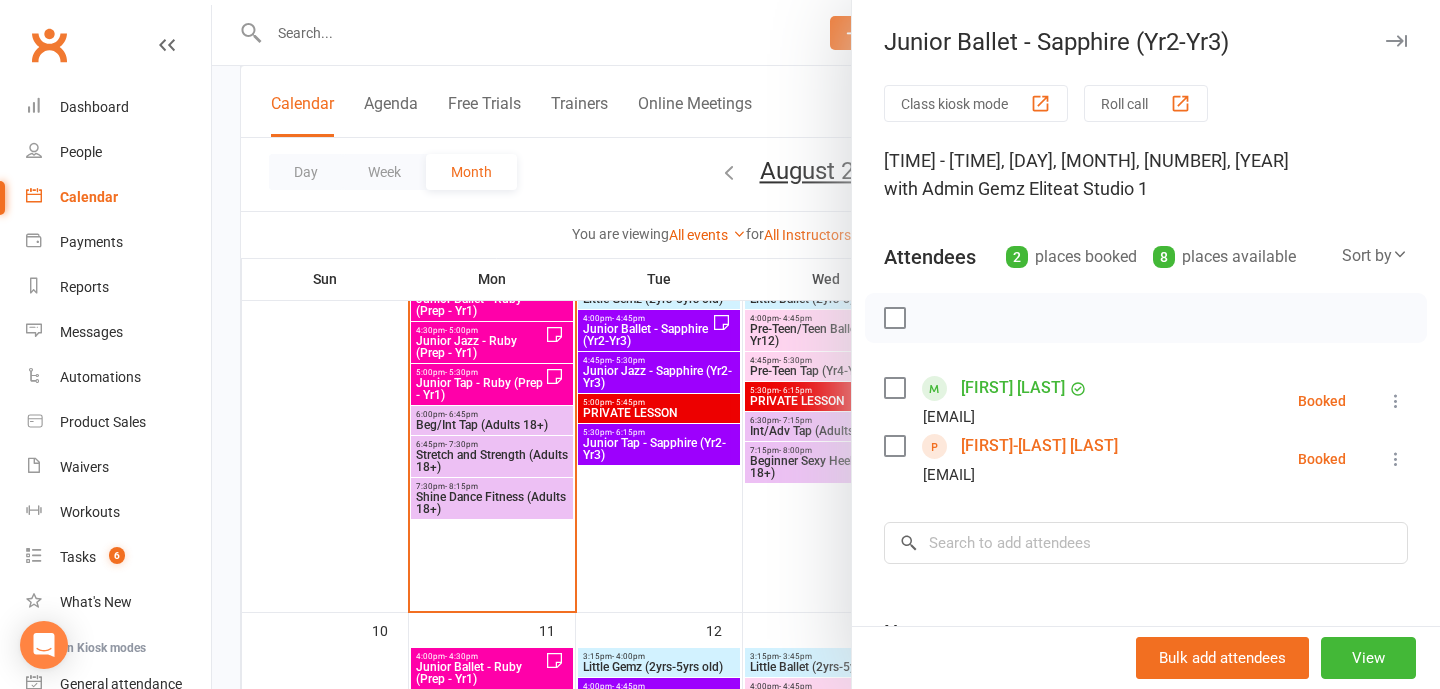 click at bounding box center (826, 344) 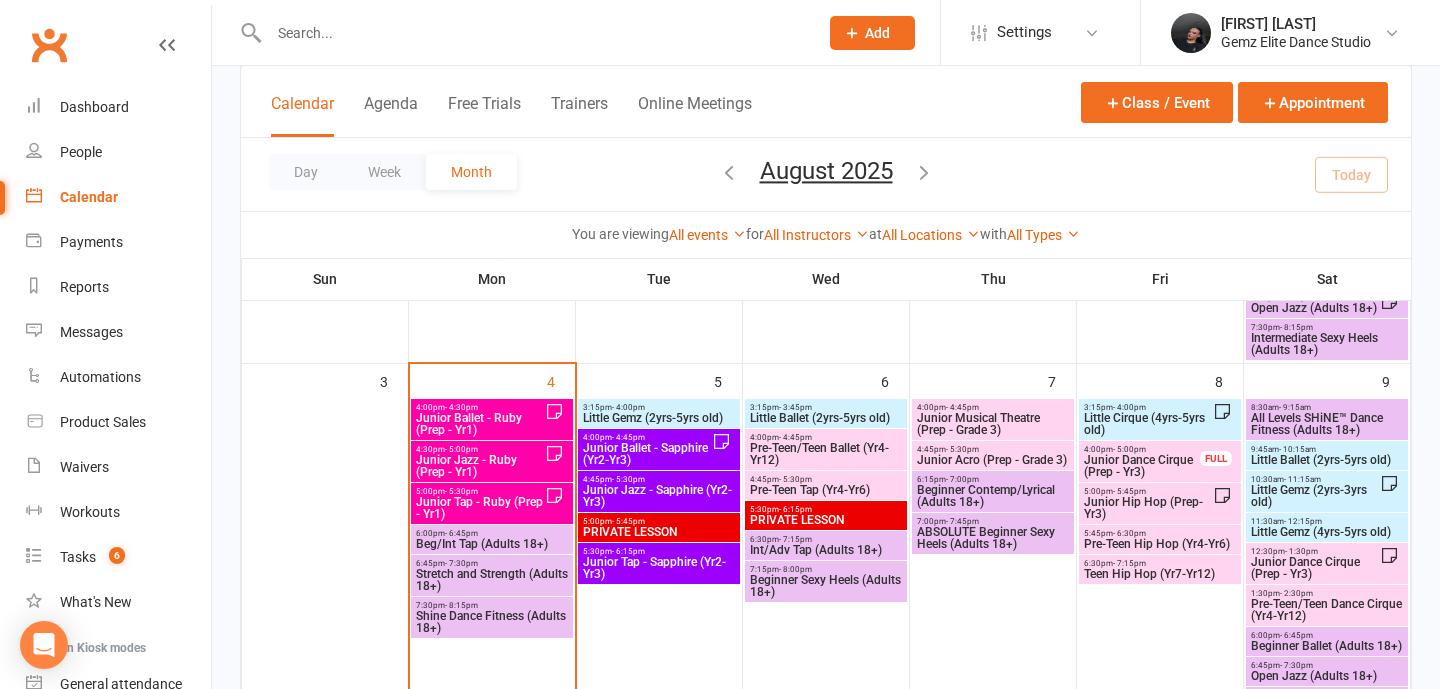 scroll, scrollTop: 428, scrollLeft: 0, axis: vertical 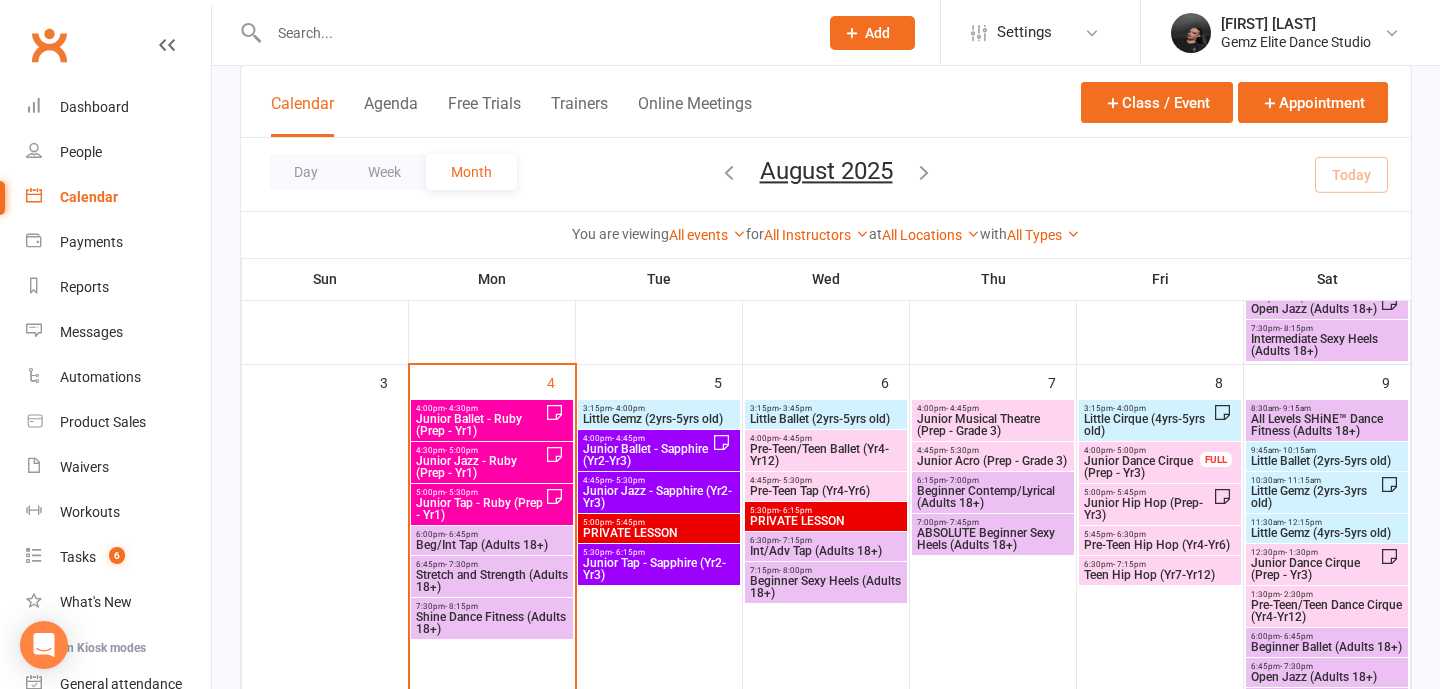 click on "Little Gemz (2yrs-5yrs old)" at bounding box center [659, 419] 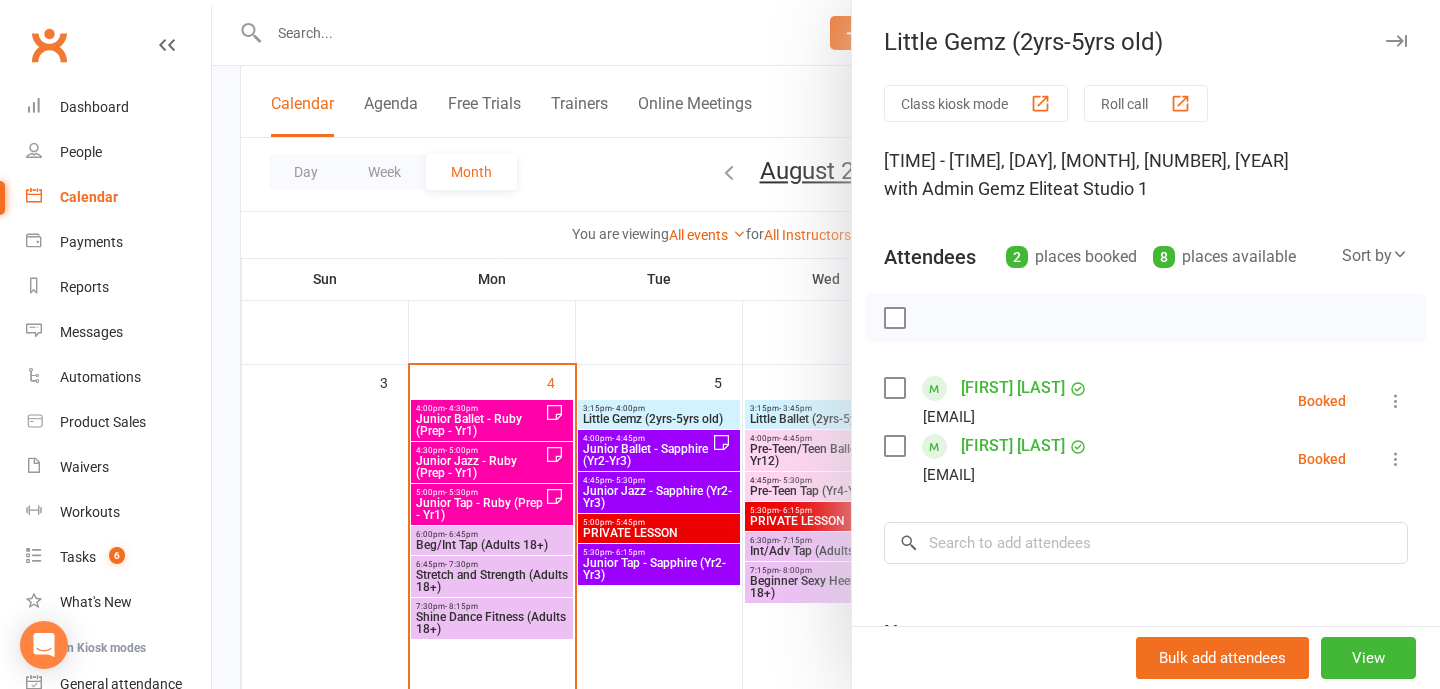 click at bounding box center [826, 344] 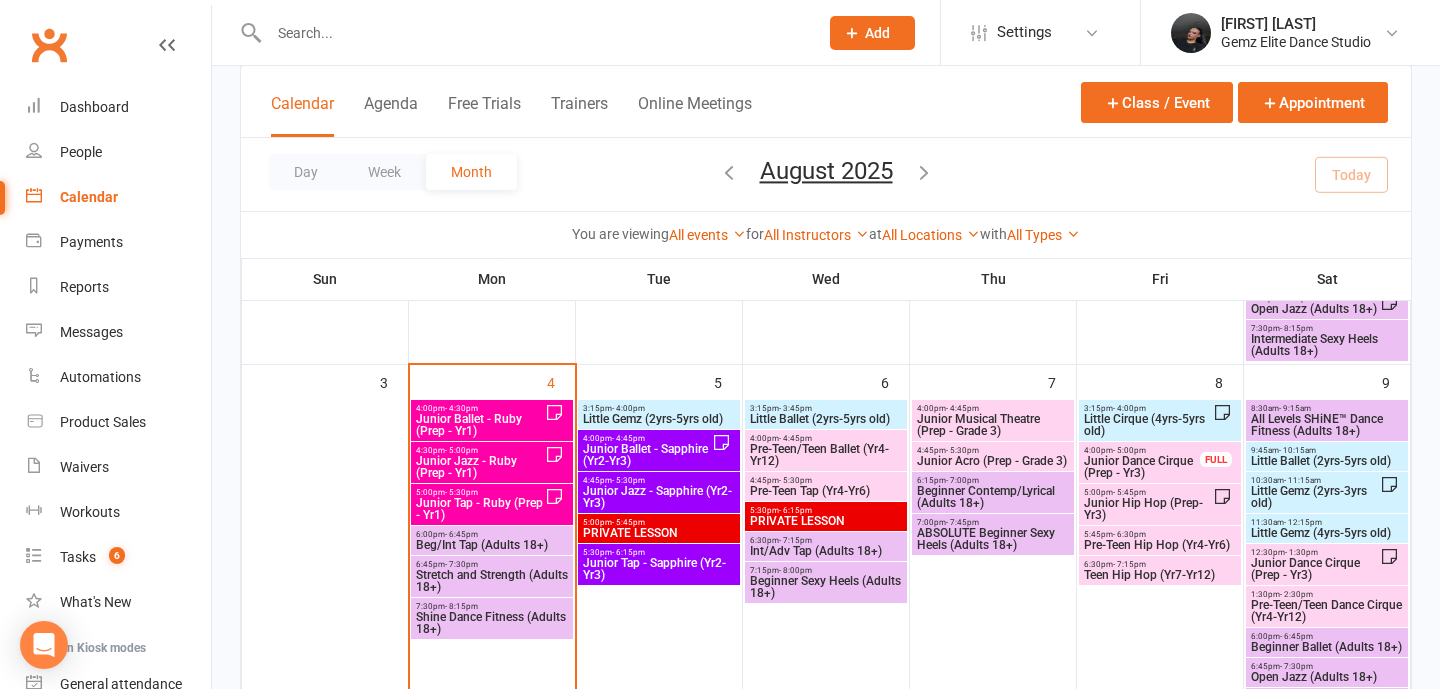 click on "Stretch and Strength (Adults 18+)" at bounding box center [492, 581] 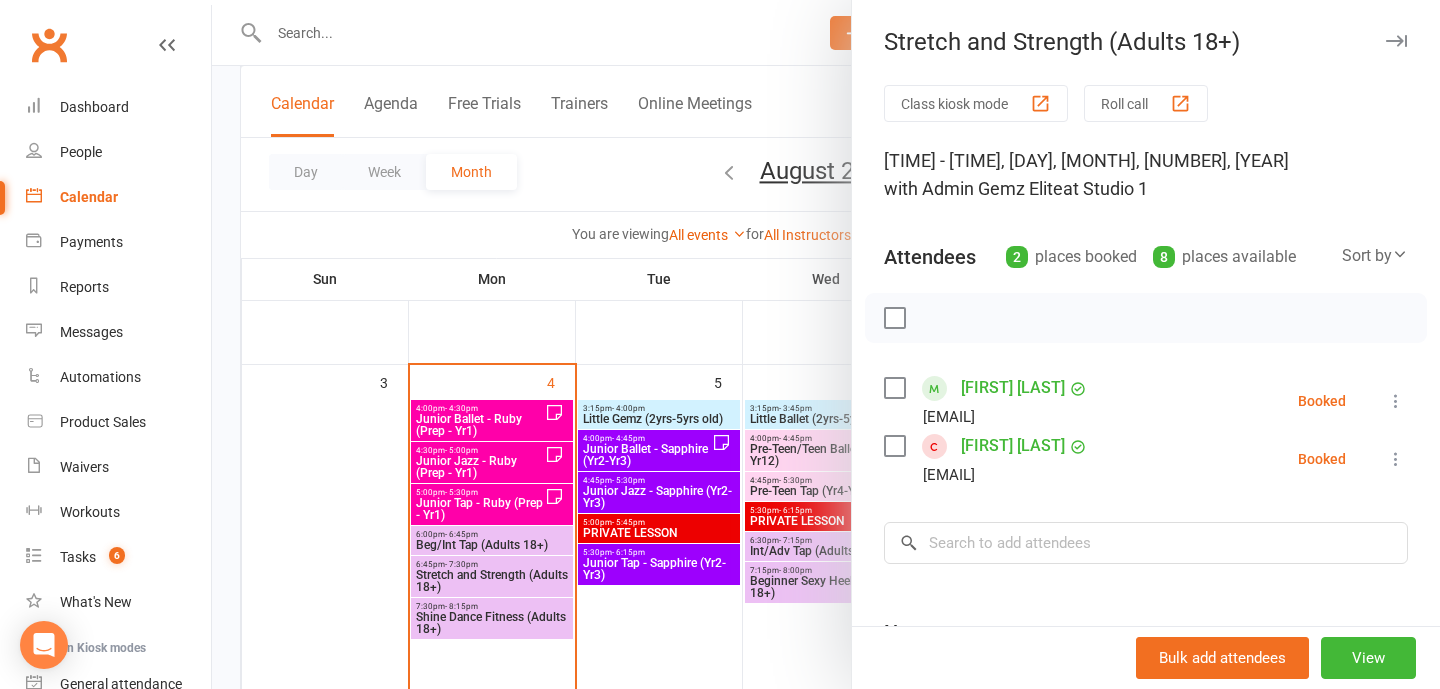 click at bounding box center [826, 344] 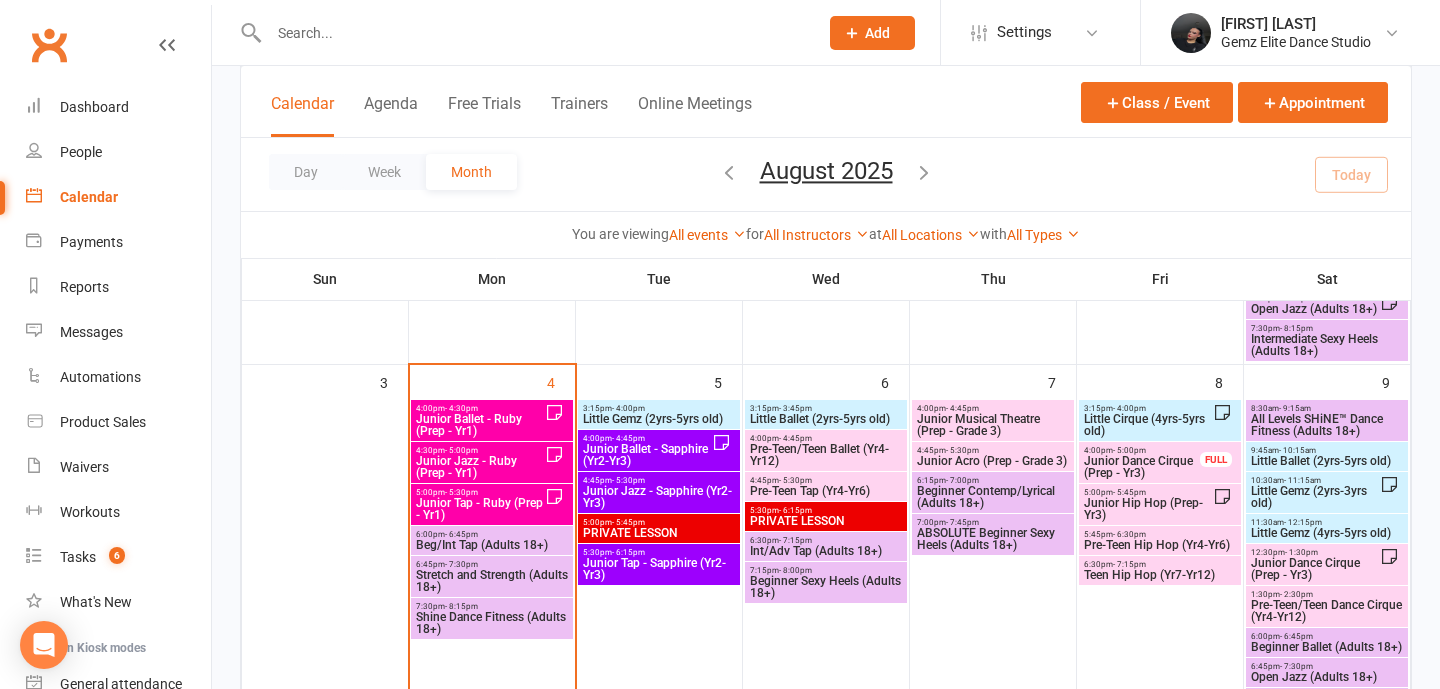 click on "Shine Dance Fitness (Adults 18+)" at bounding box center (492, 623) 